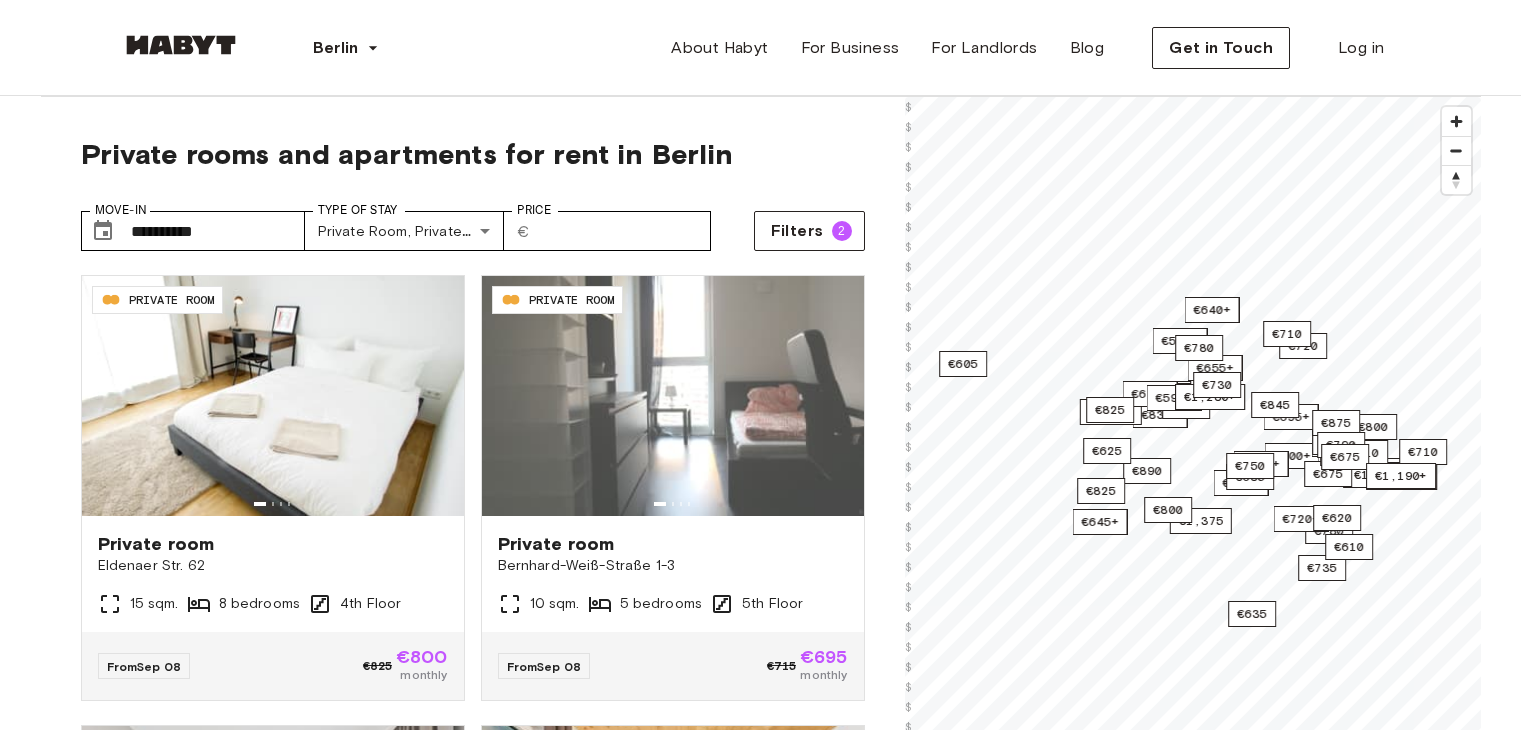 scroll, scrollTop: 470, scrollLeft: 0, axis: vertical 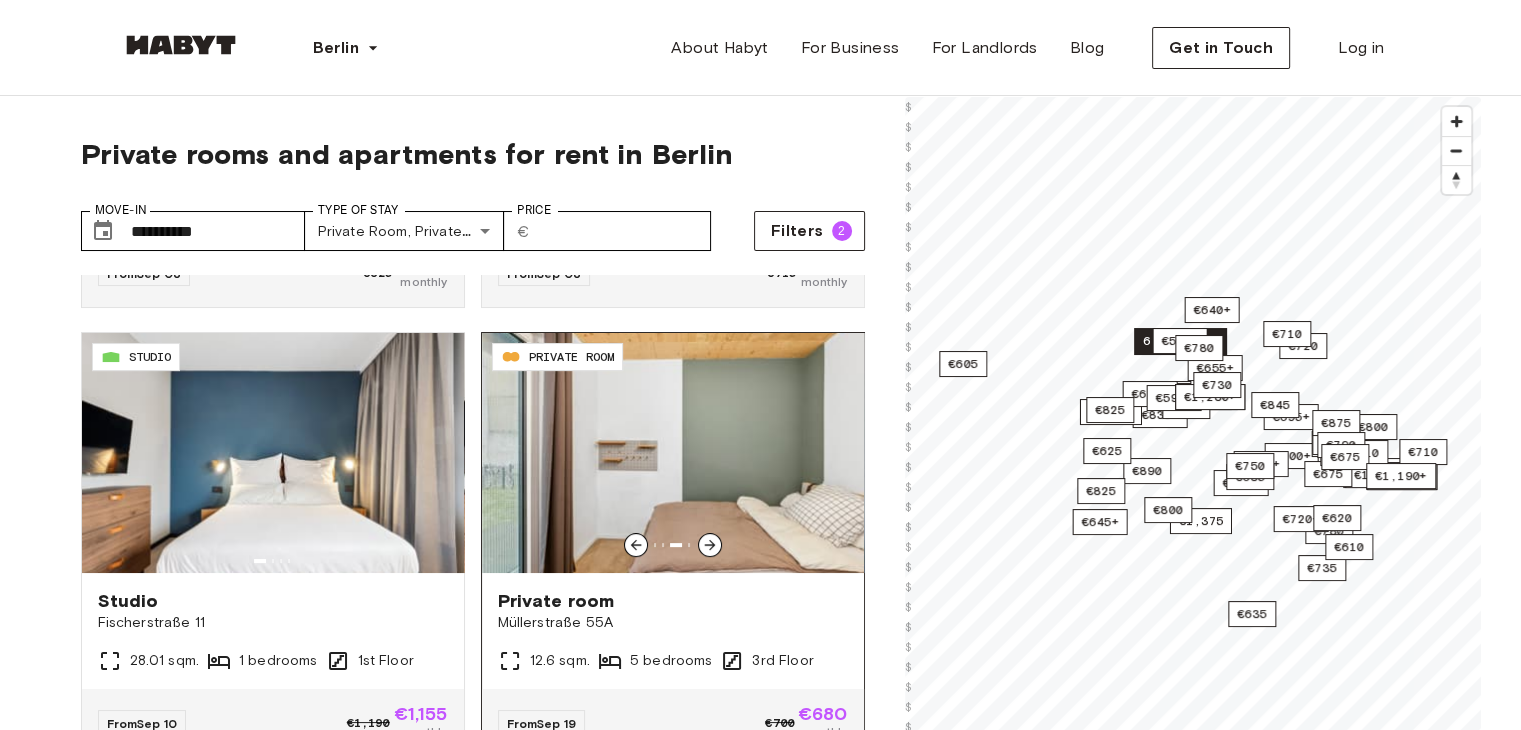 click 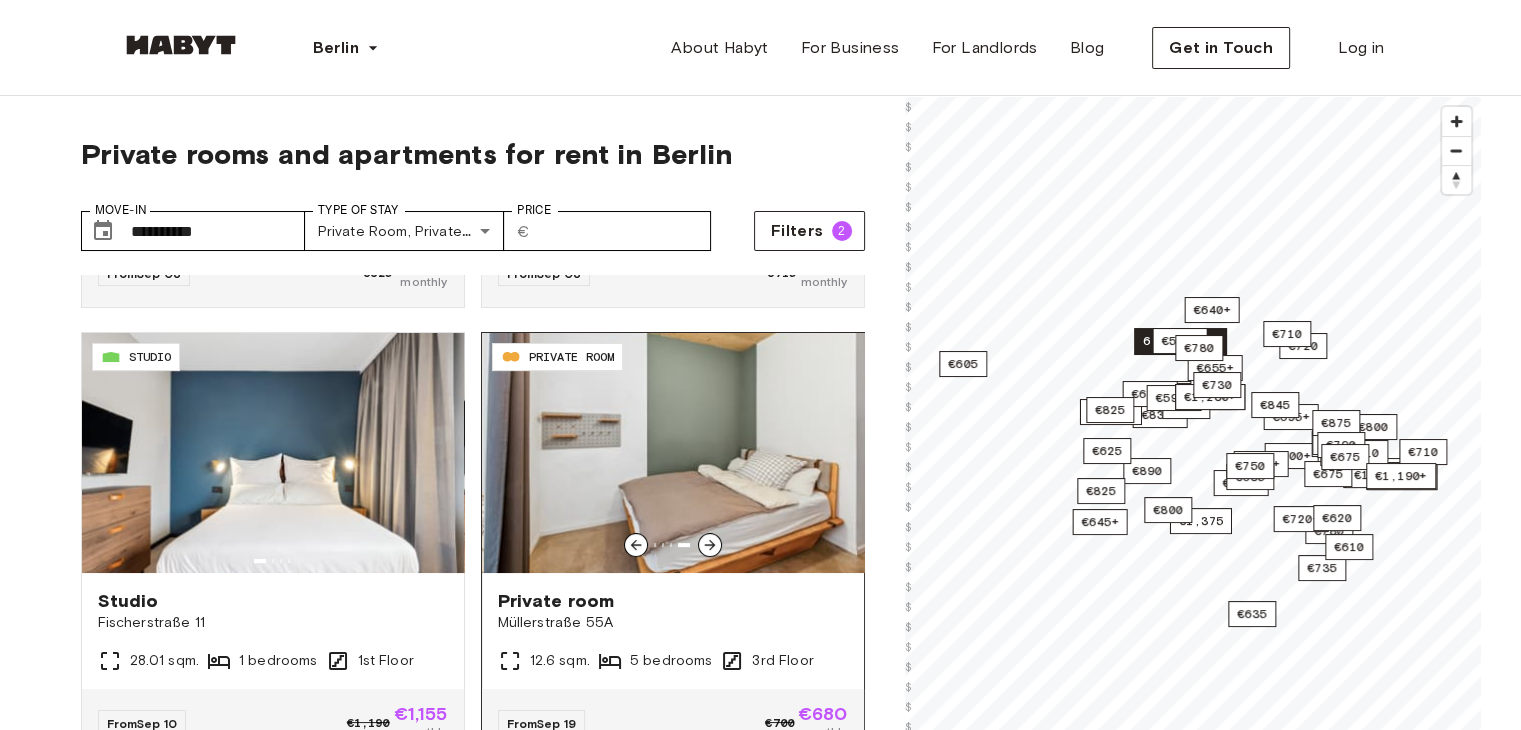 click 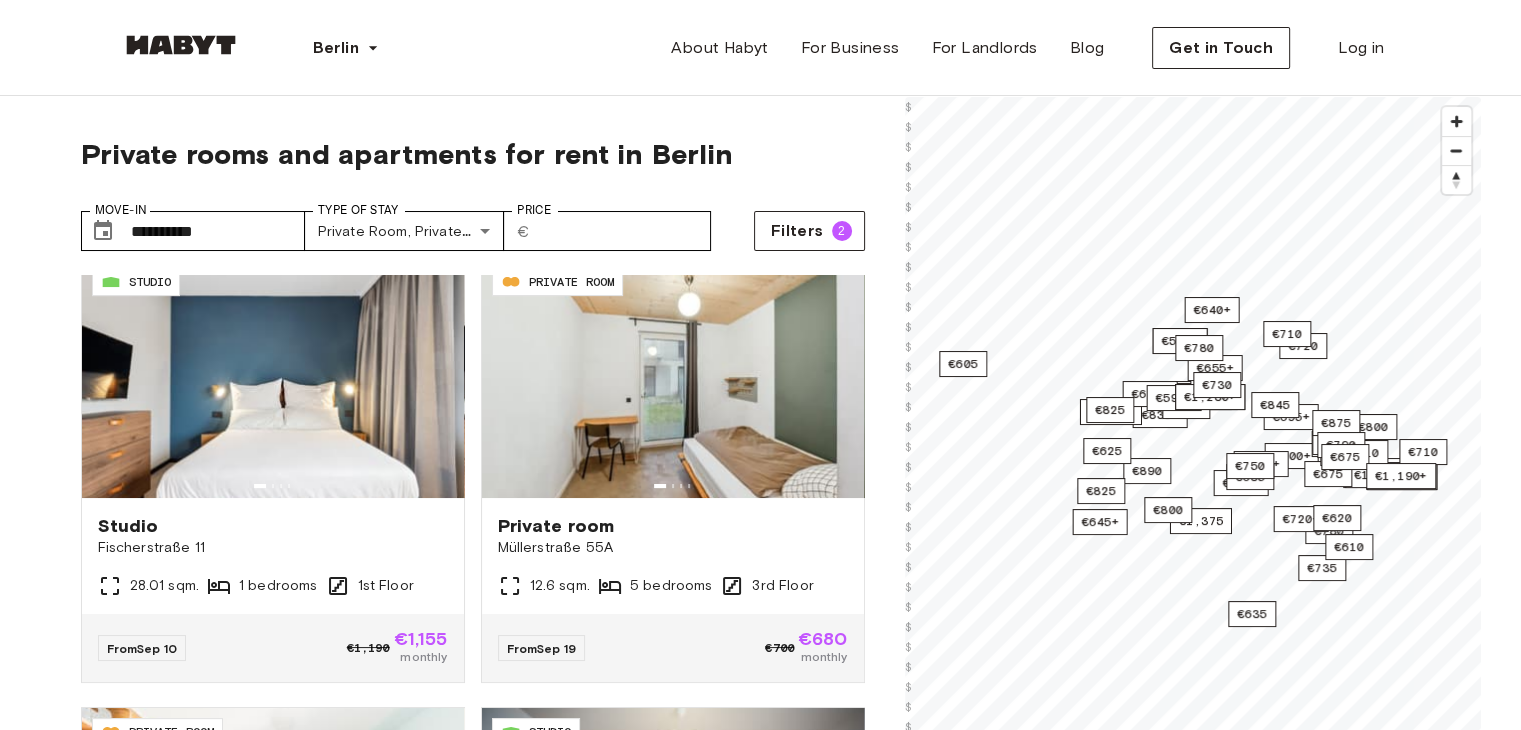 scroll, scrollTop: 473, scrollLeft: 0, axis: vertical 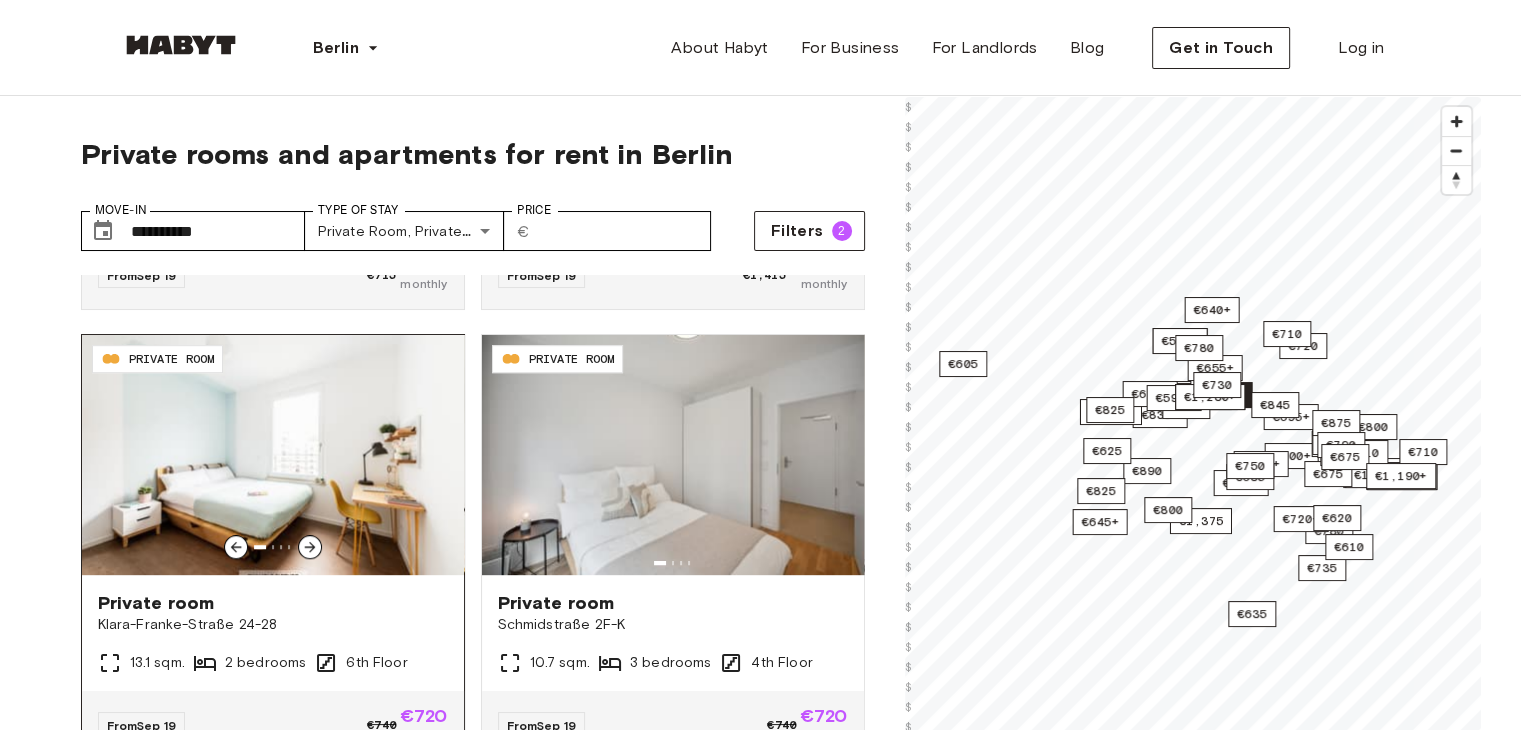 click 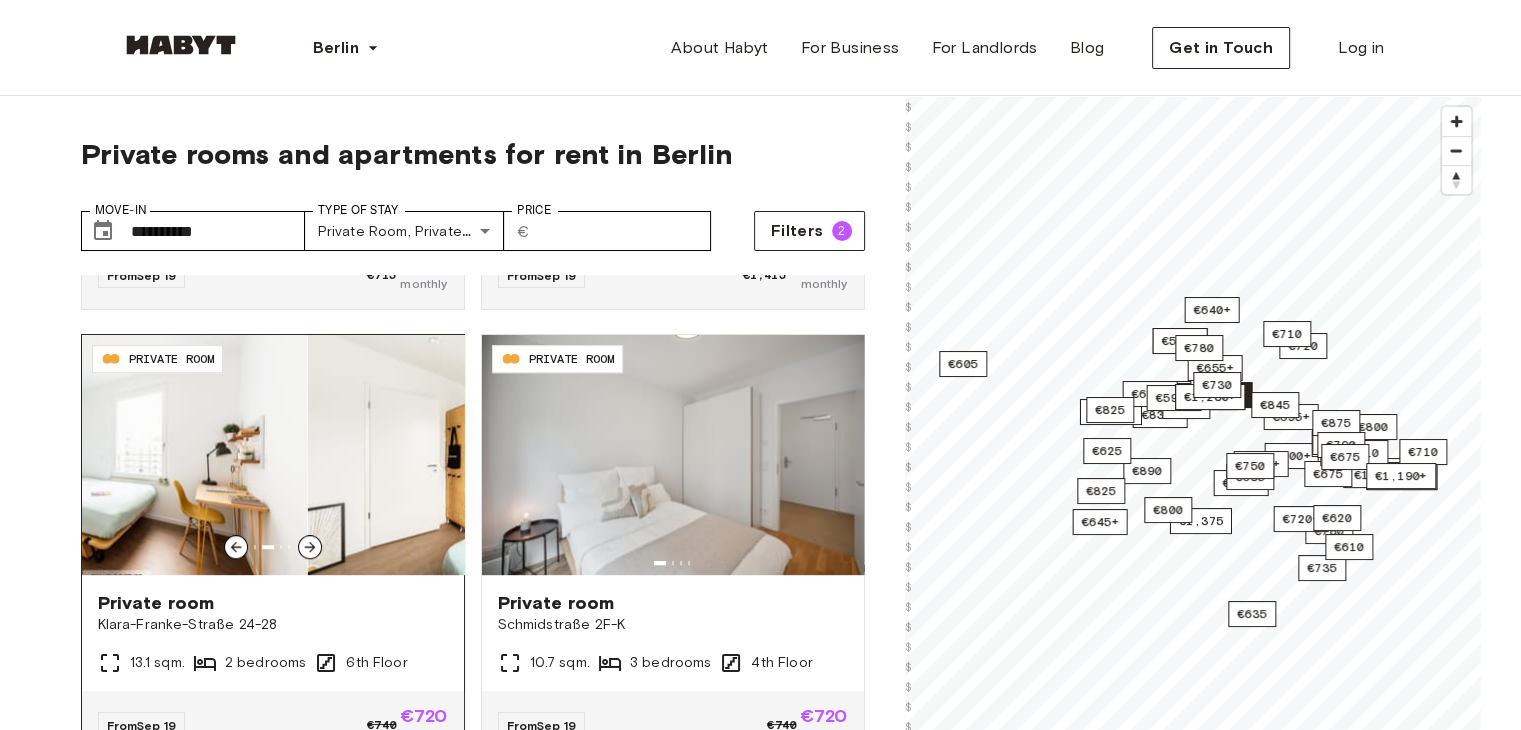 click 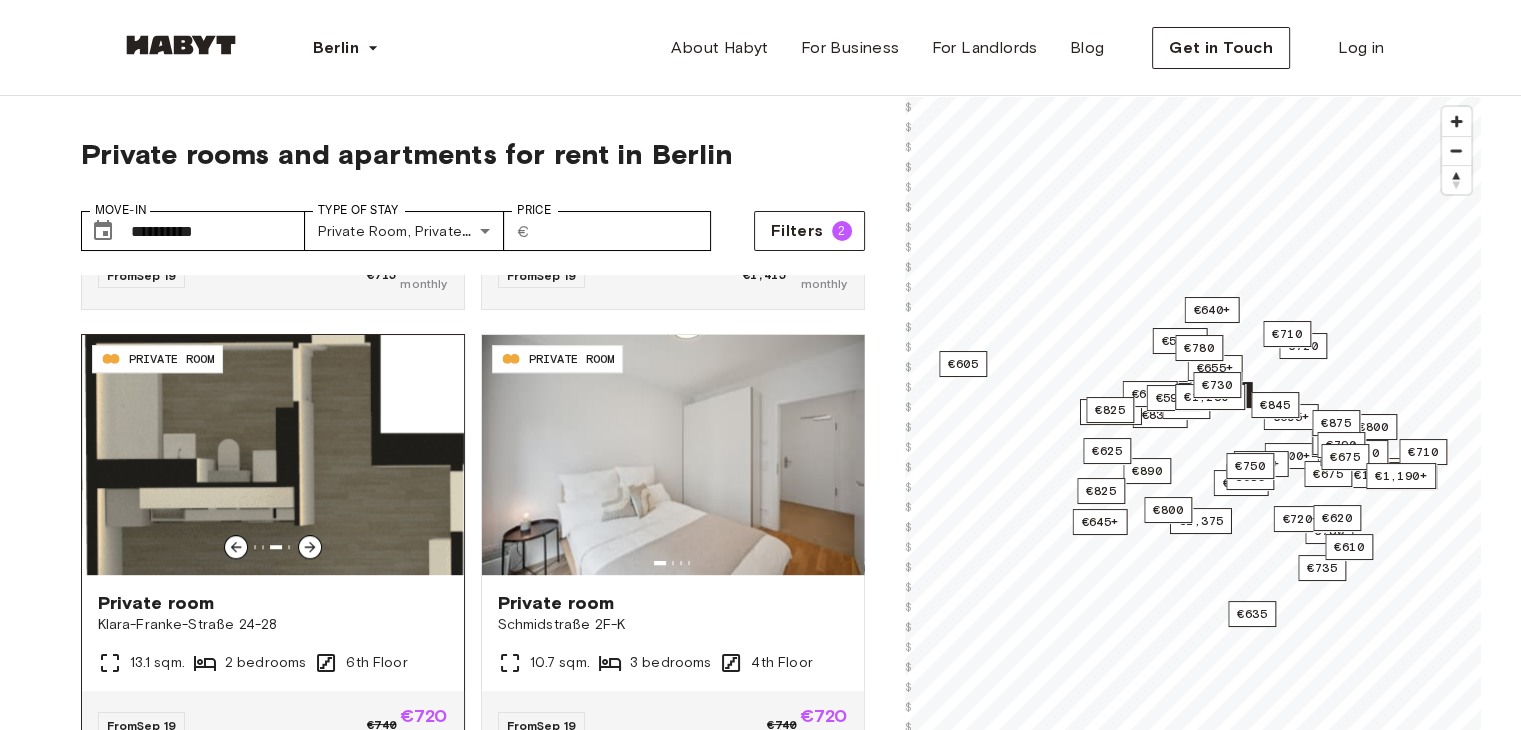 click 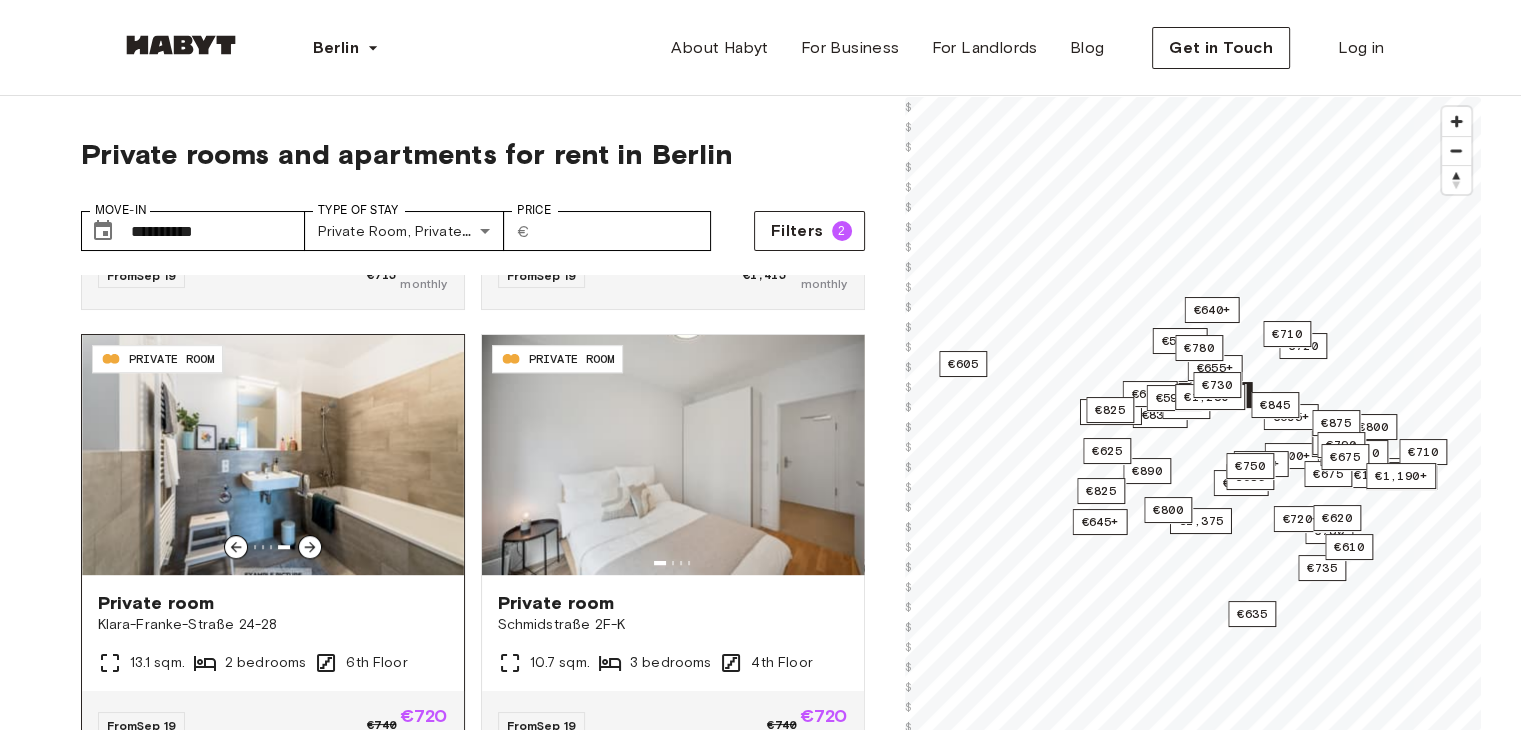 click at bounding box center [310, 547] 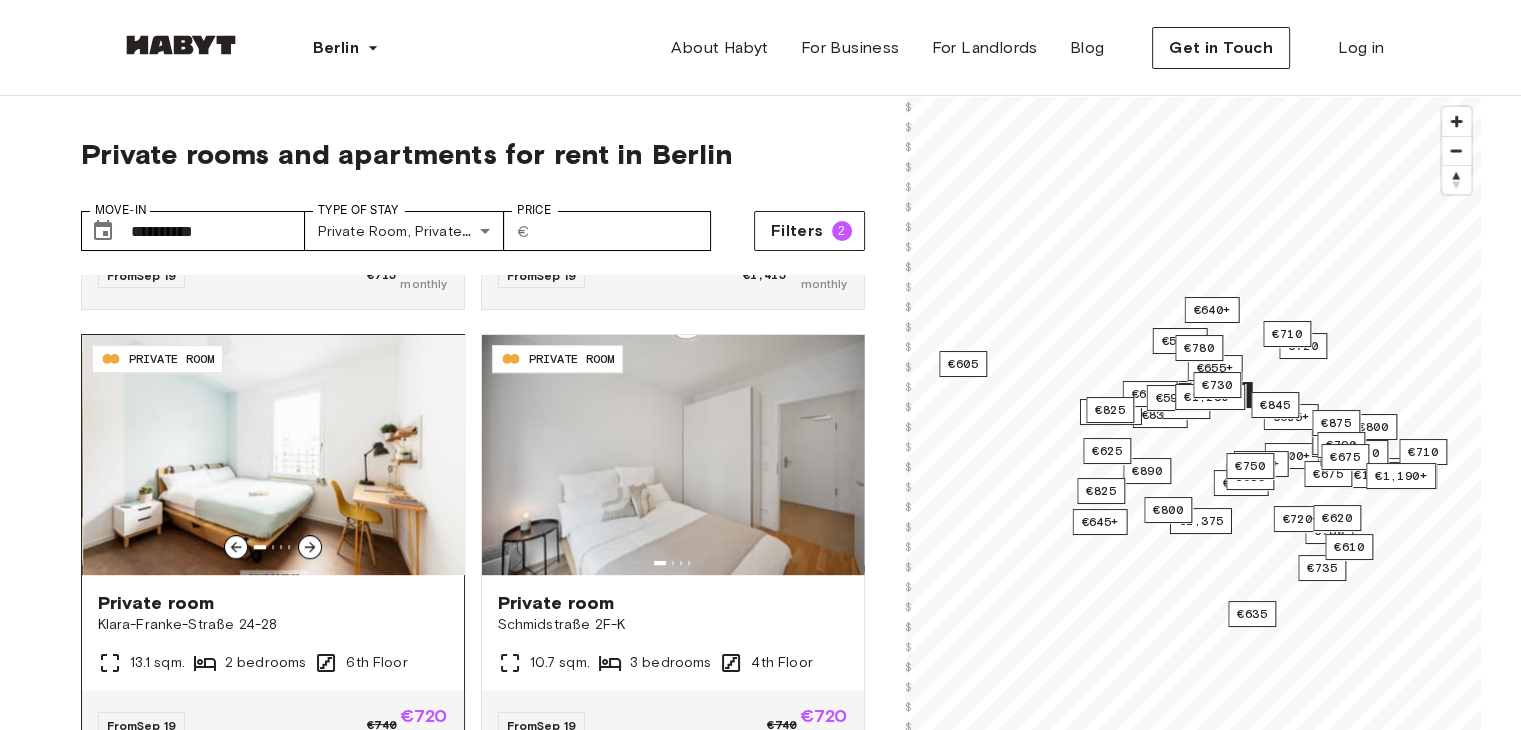 click 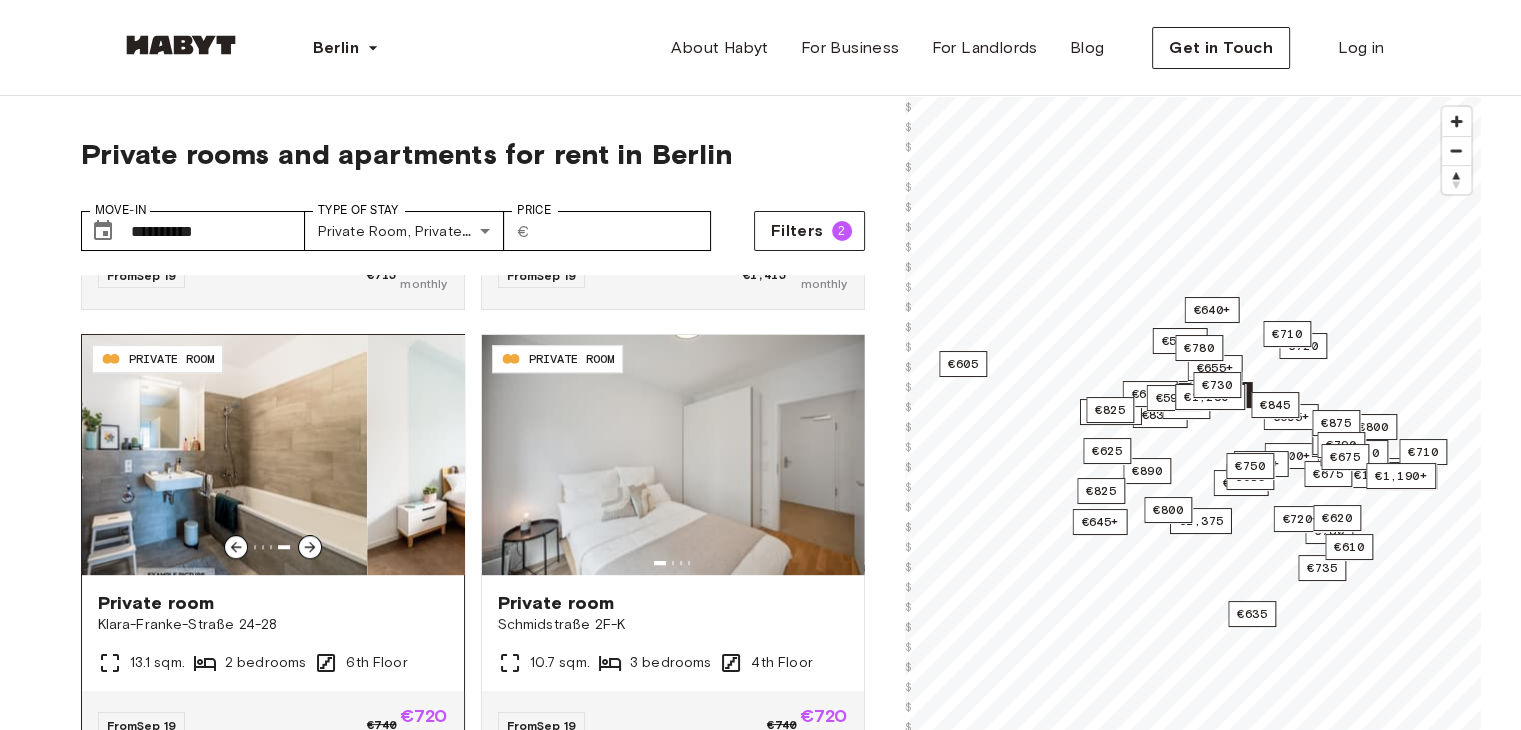 click 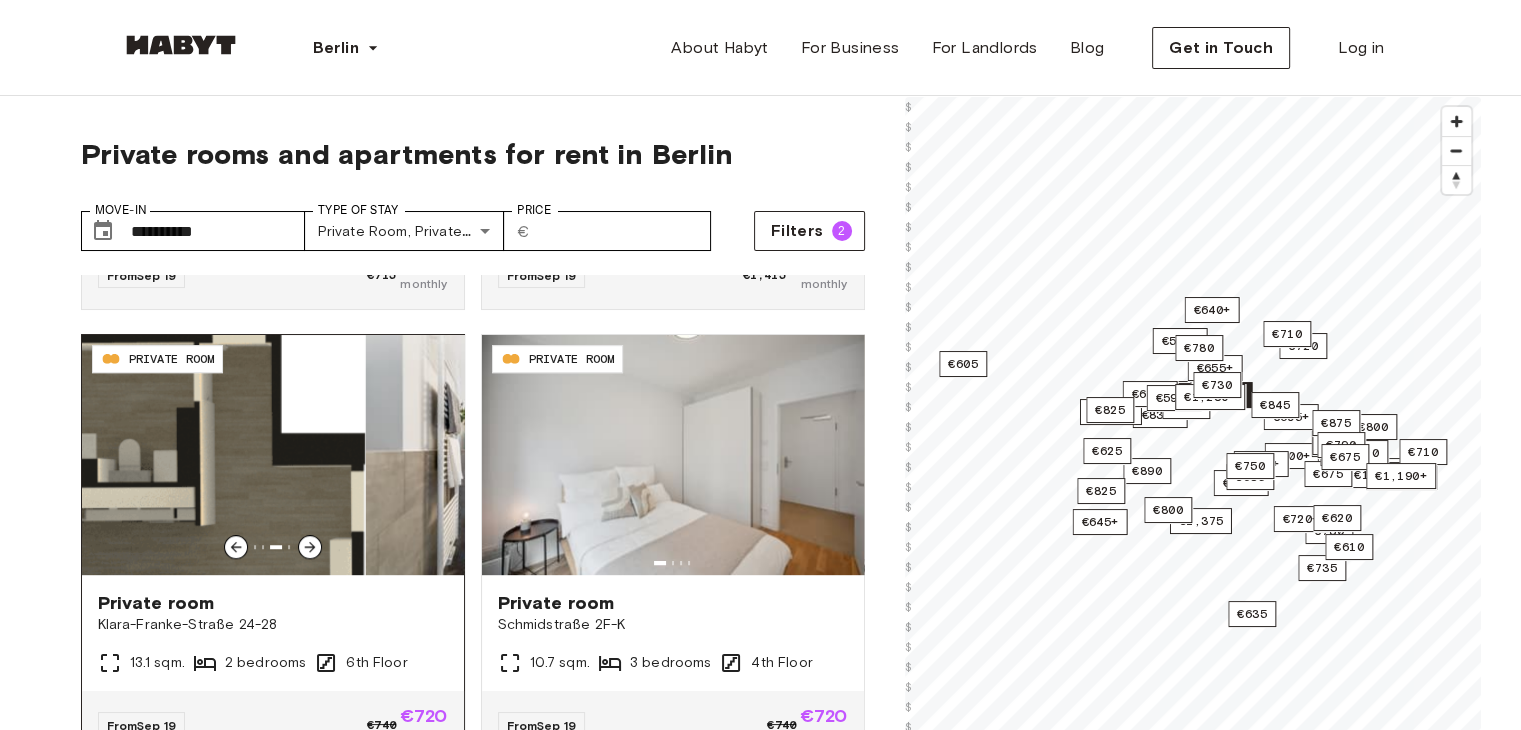 click 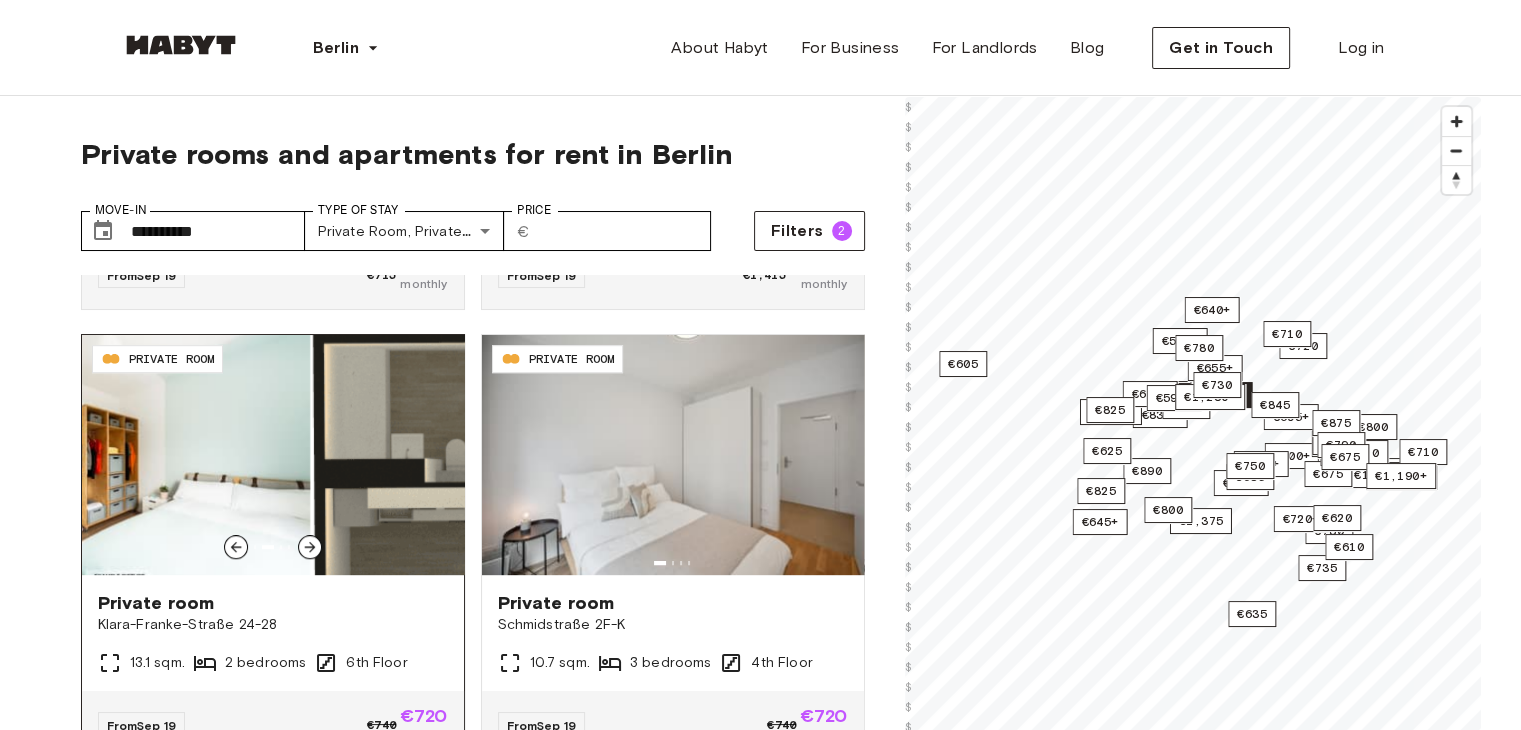 click 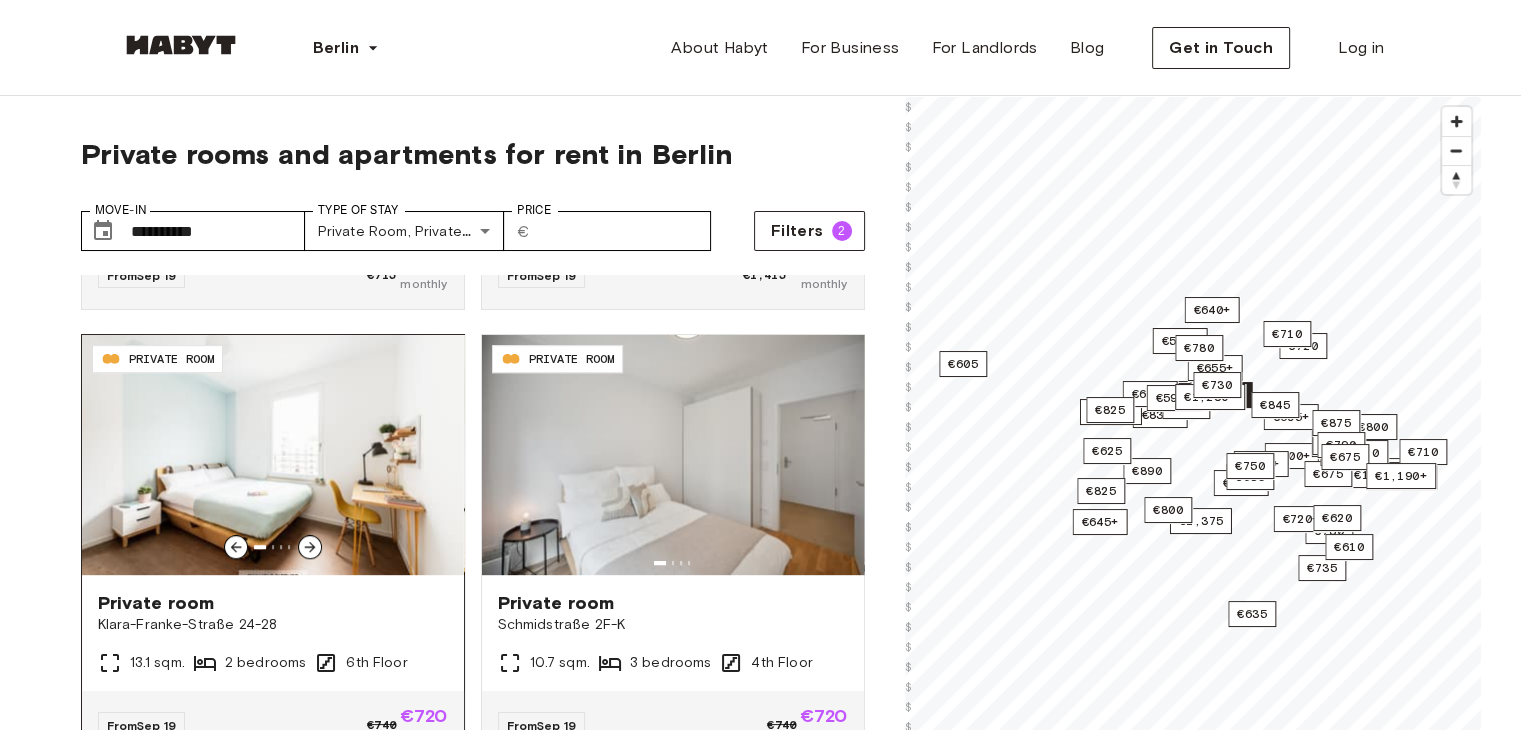 click 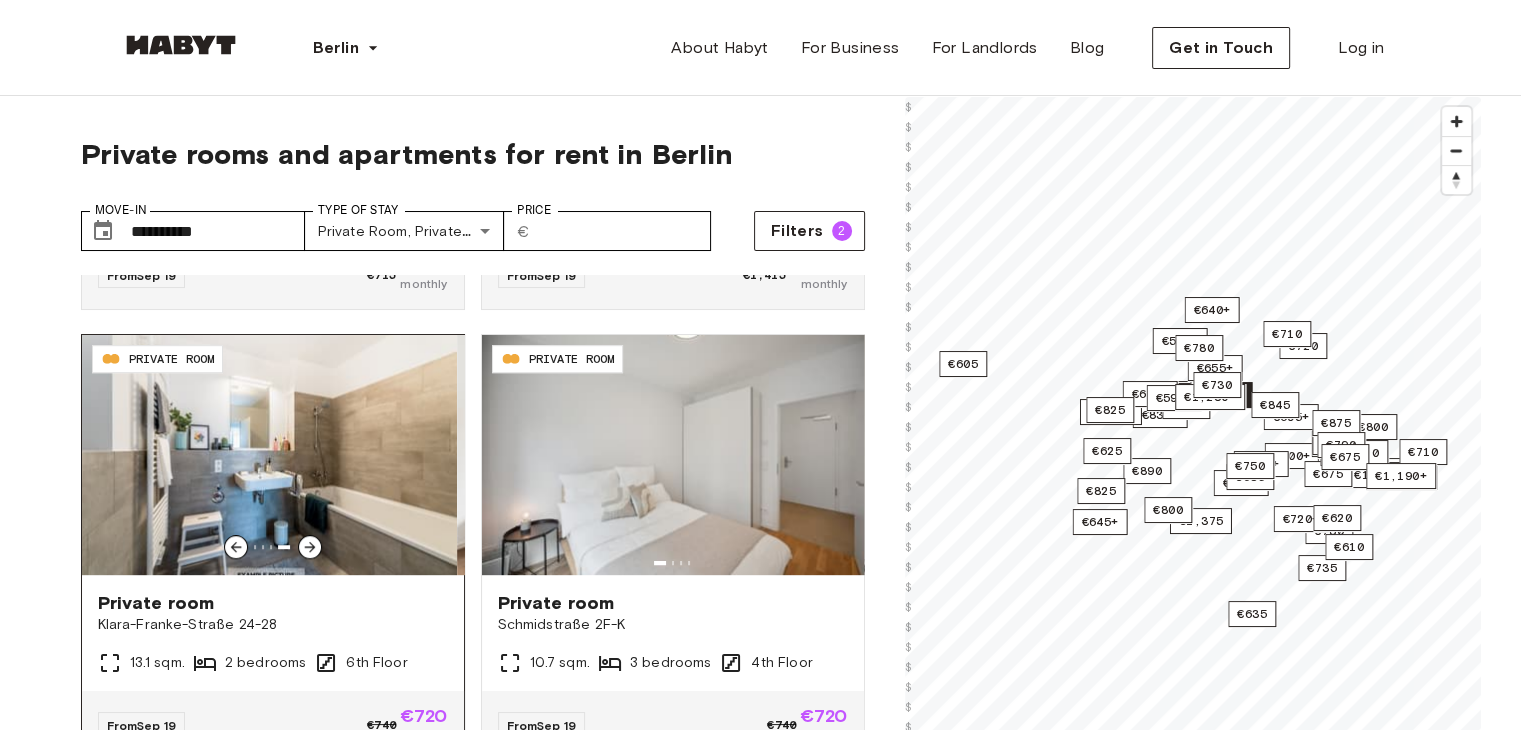 click 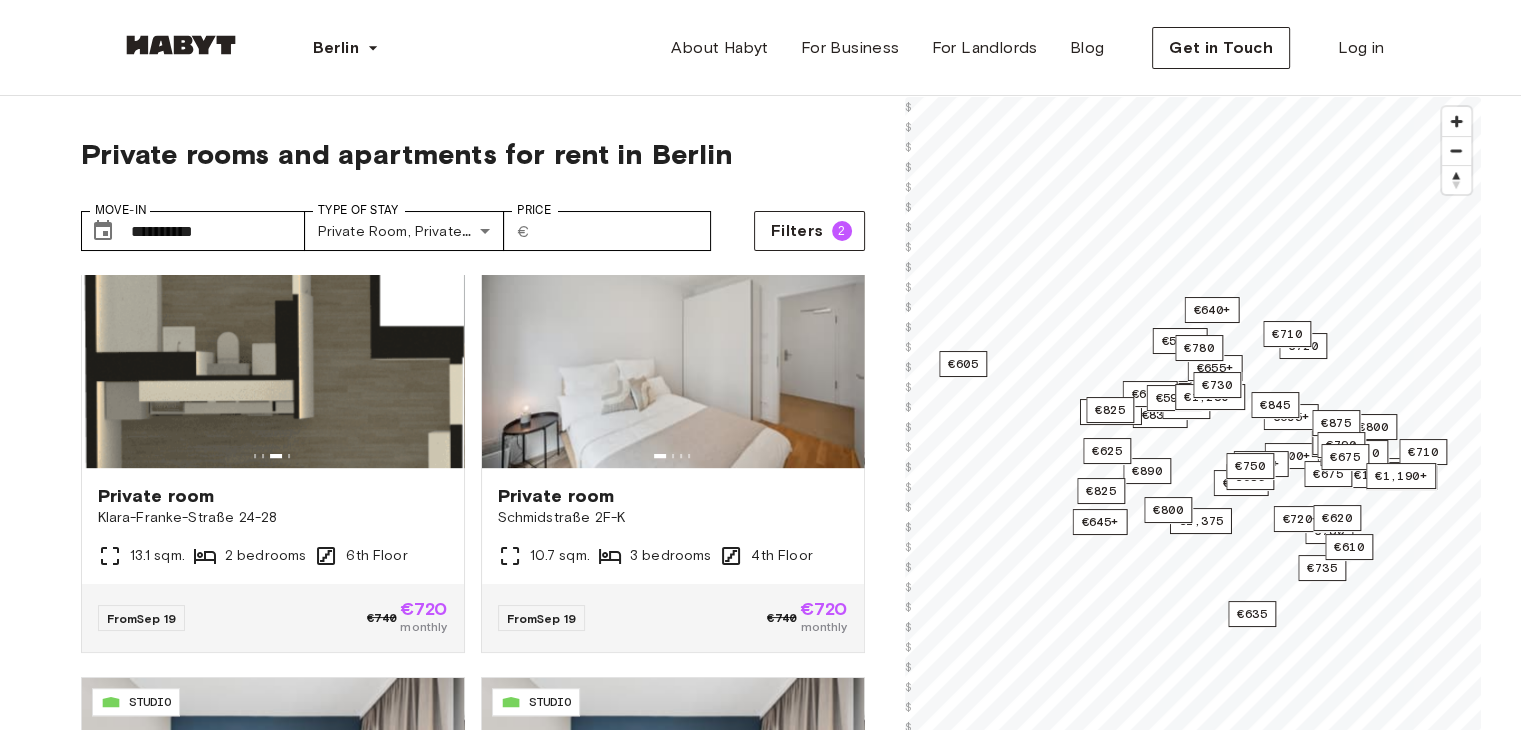 scroll, scrollTop: 1392, scrollLeft: 0, axis: vertical 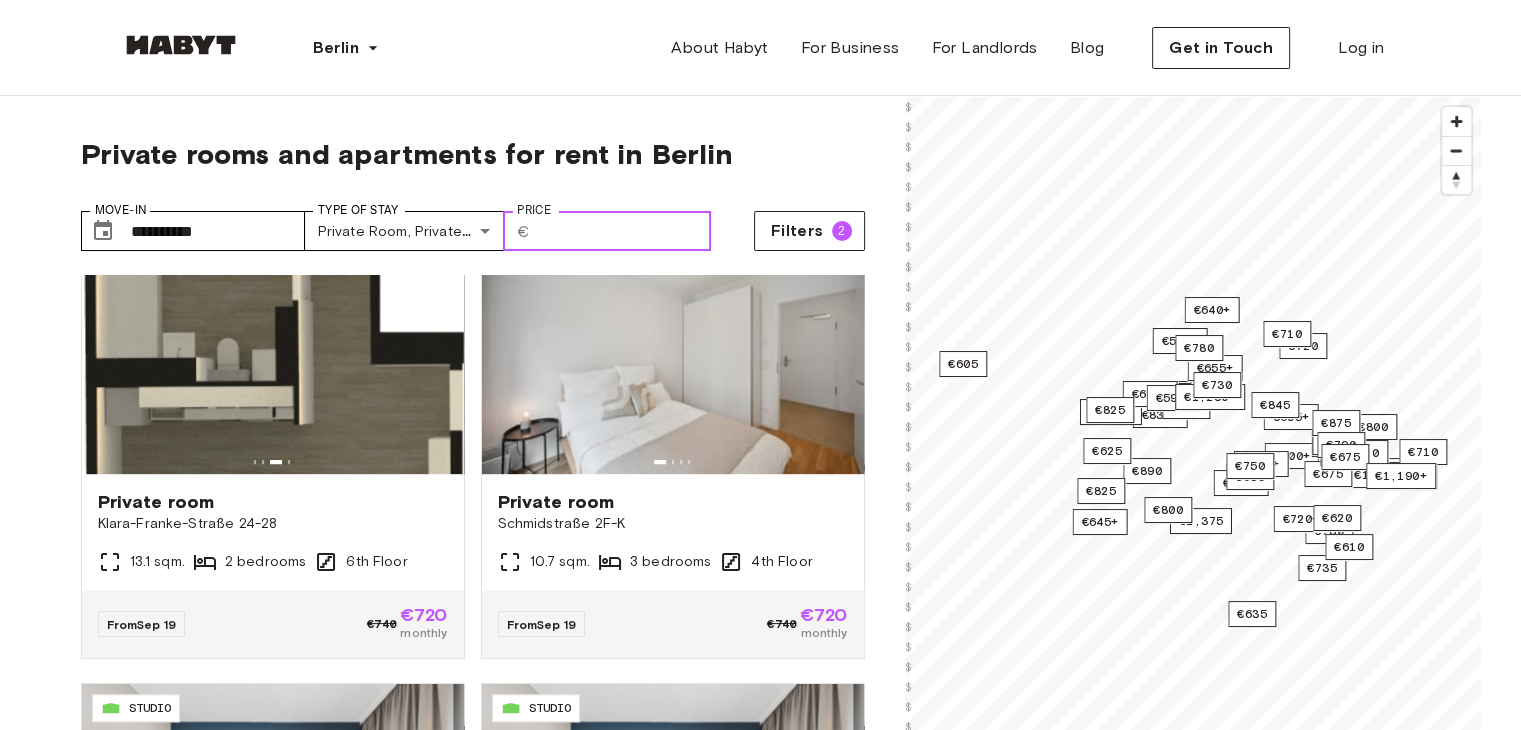 click on "Price" at bounding box center (624, 231) 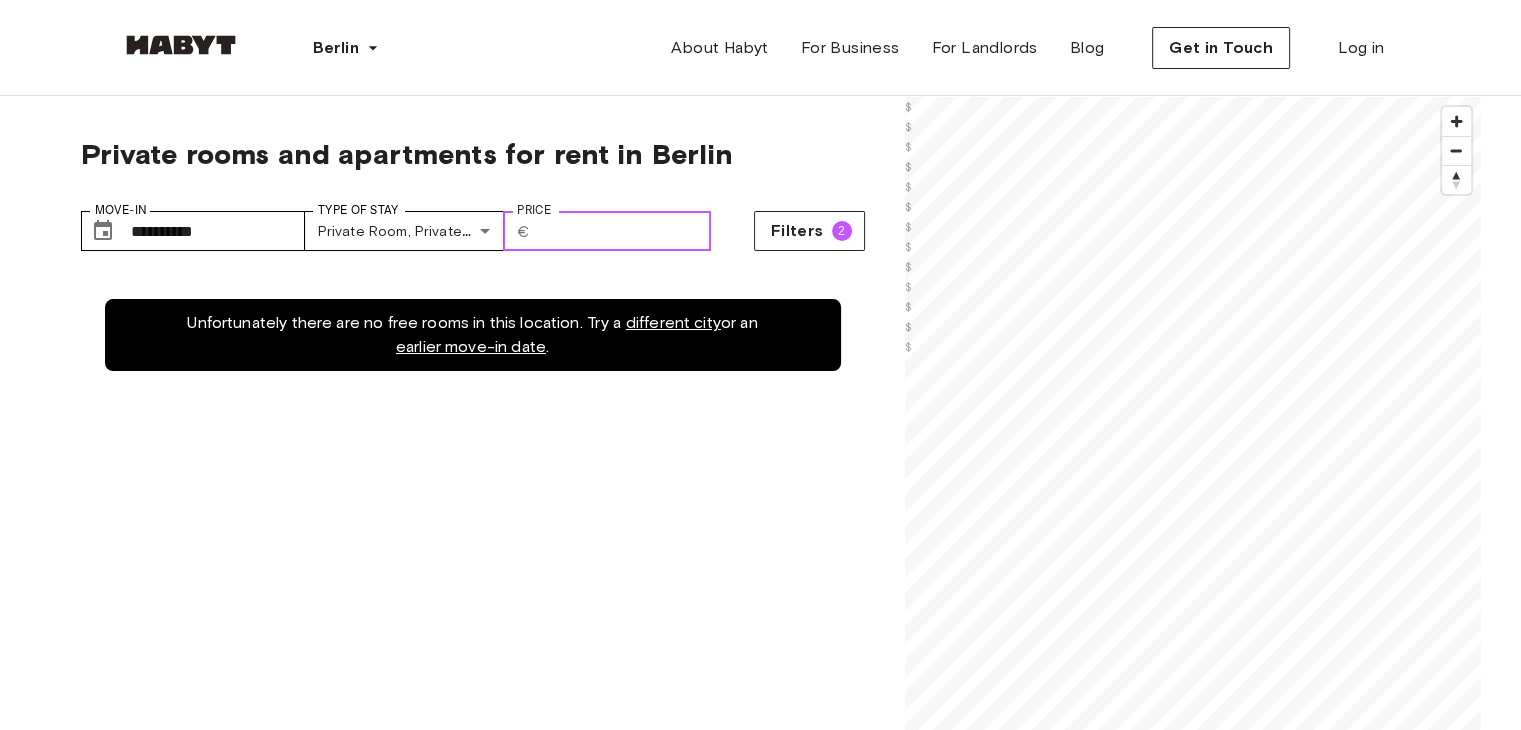scroll, scrollTop: 0, scrollLeft: 0, axis: both 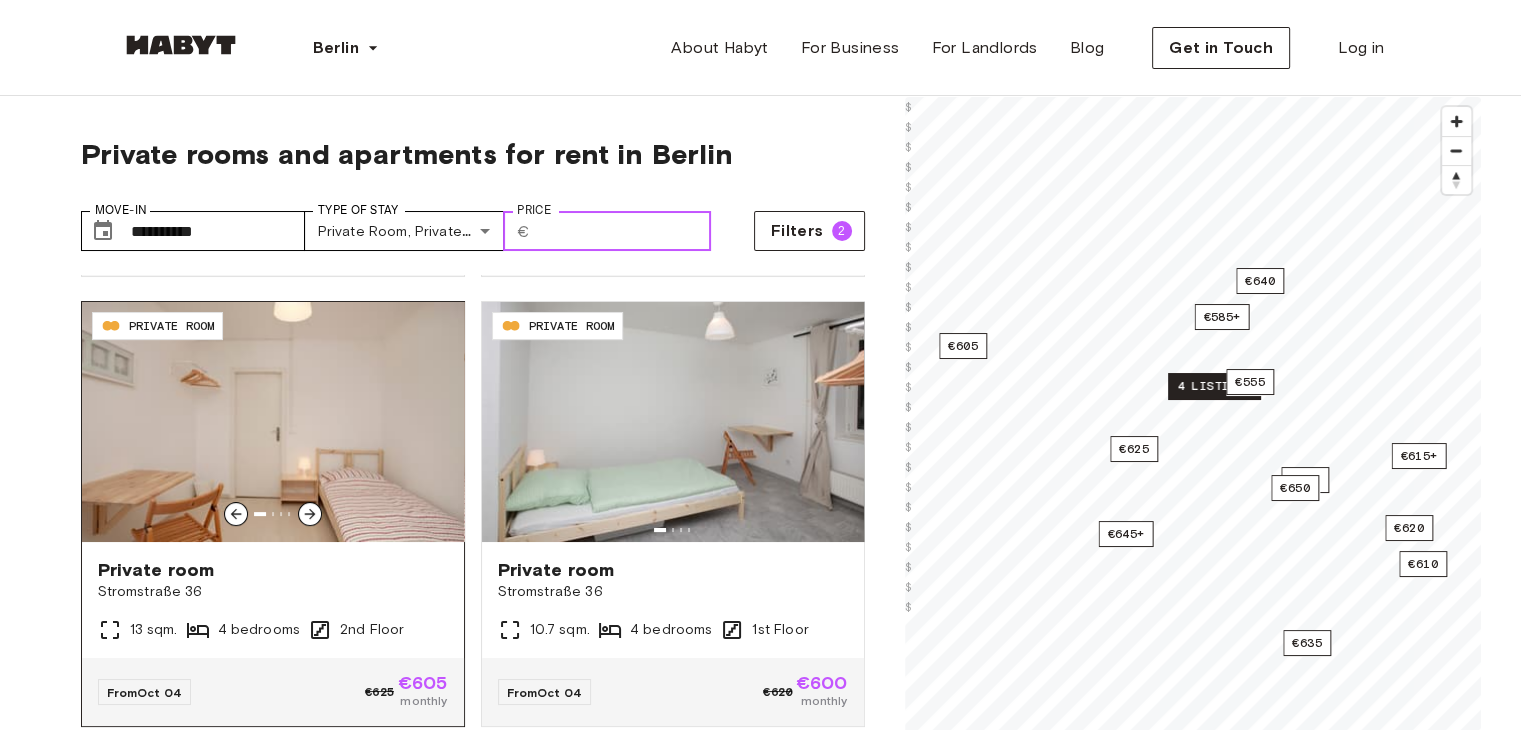 type on "***" 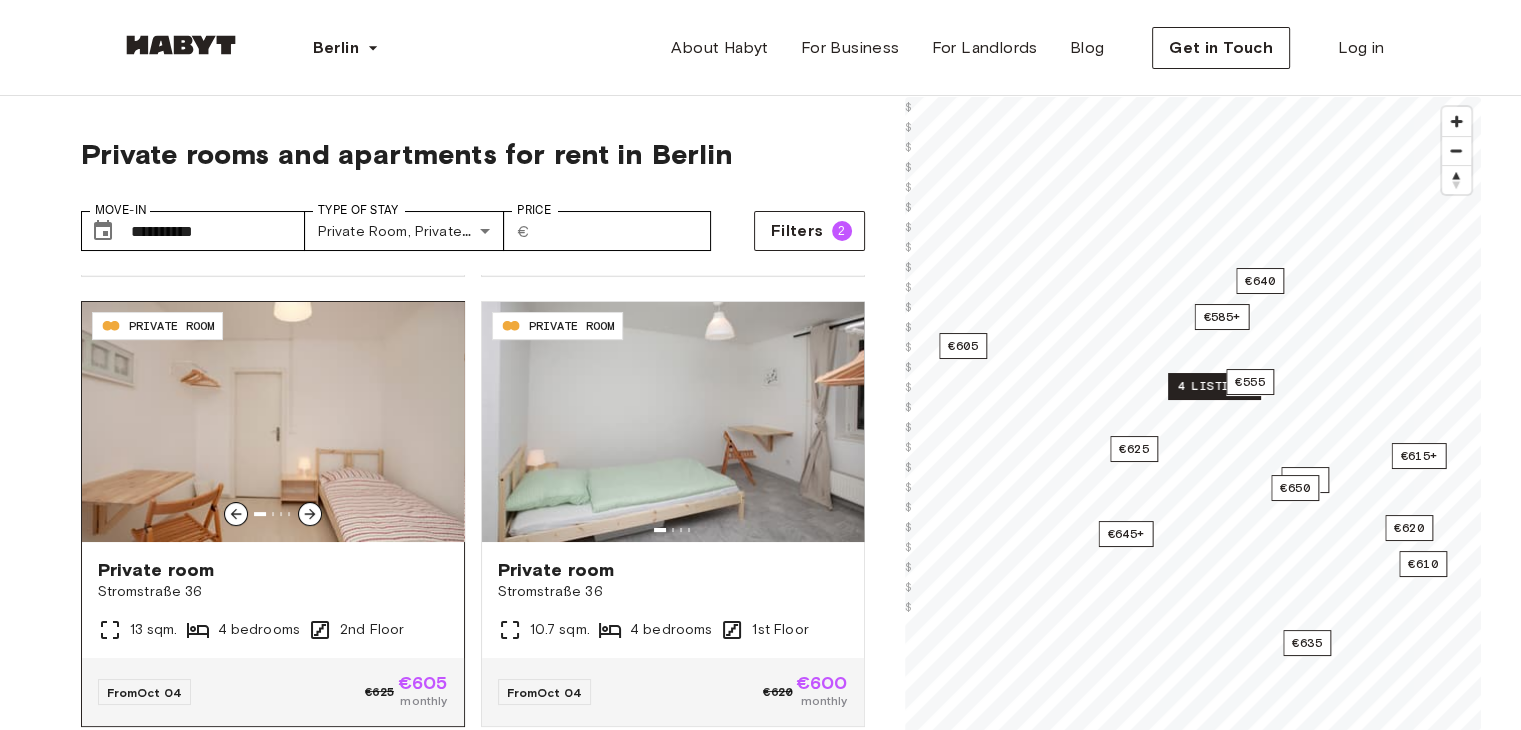 click at bounding box center [310, 514] 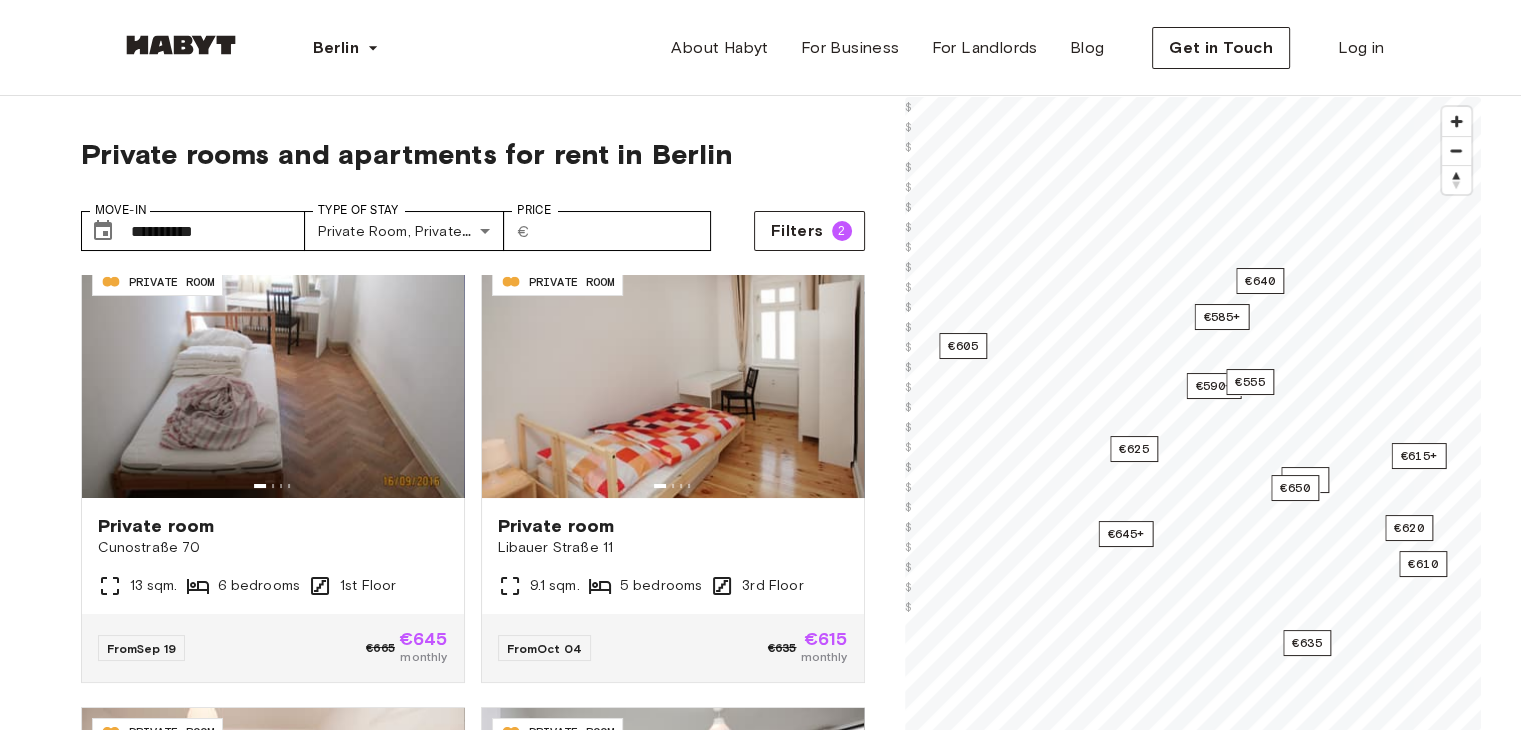 scroll, scrollTop: 0, scrollLeft: 0, axis: both 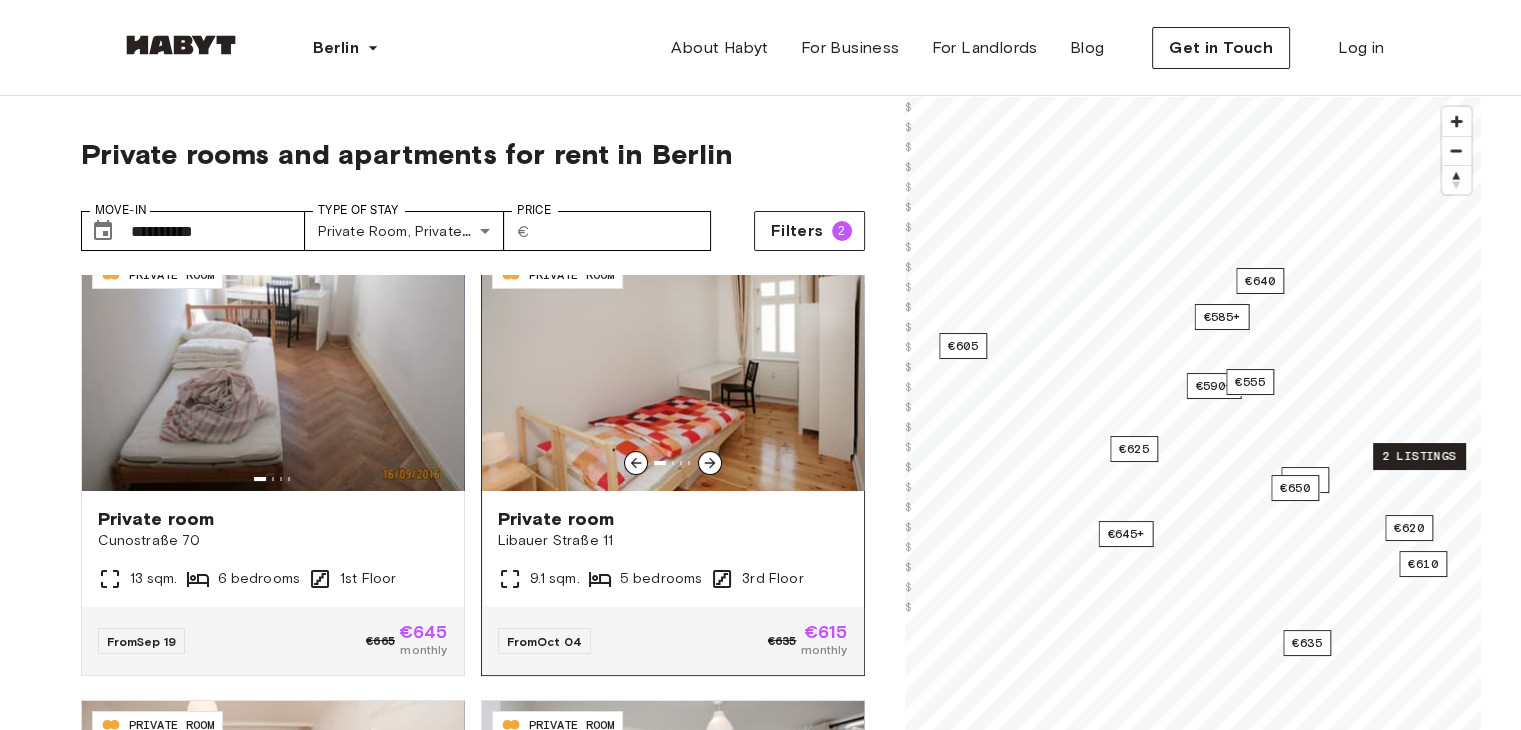 click 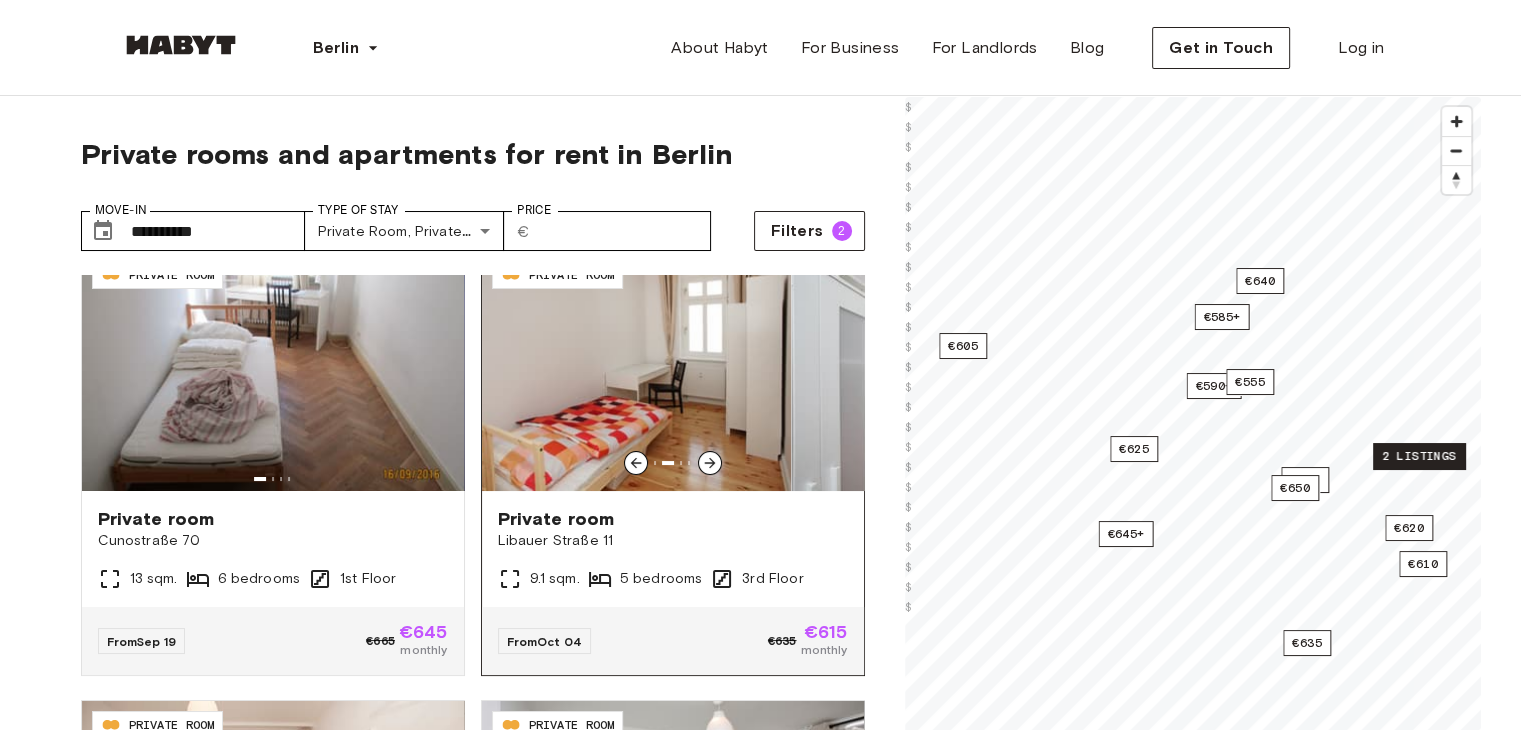click 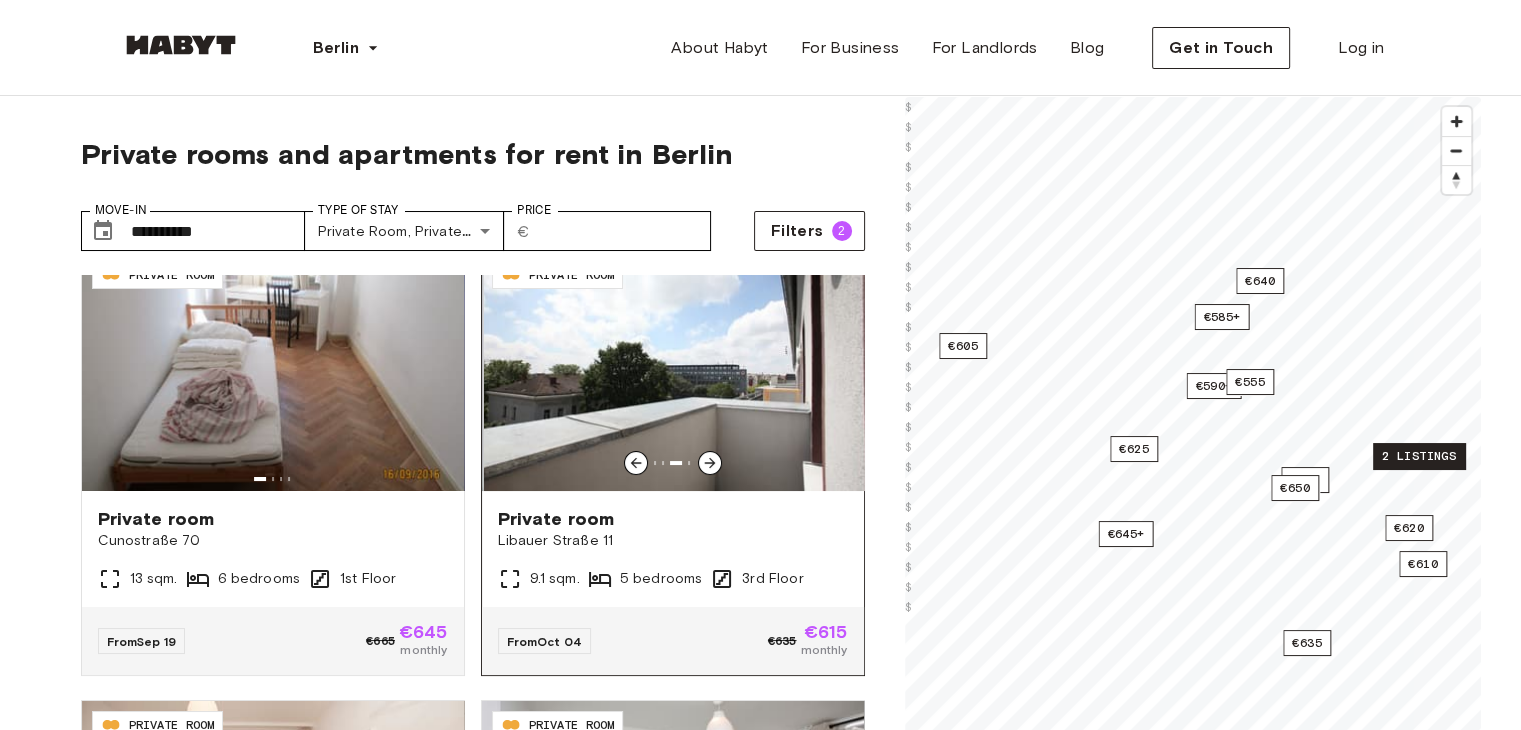 click 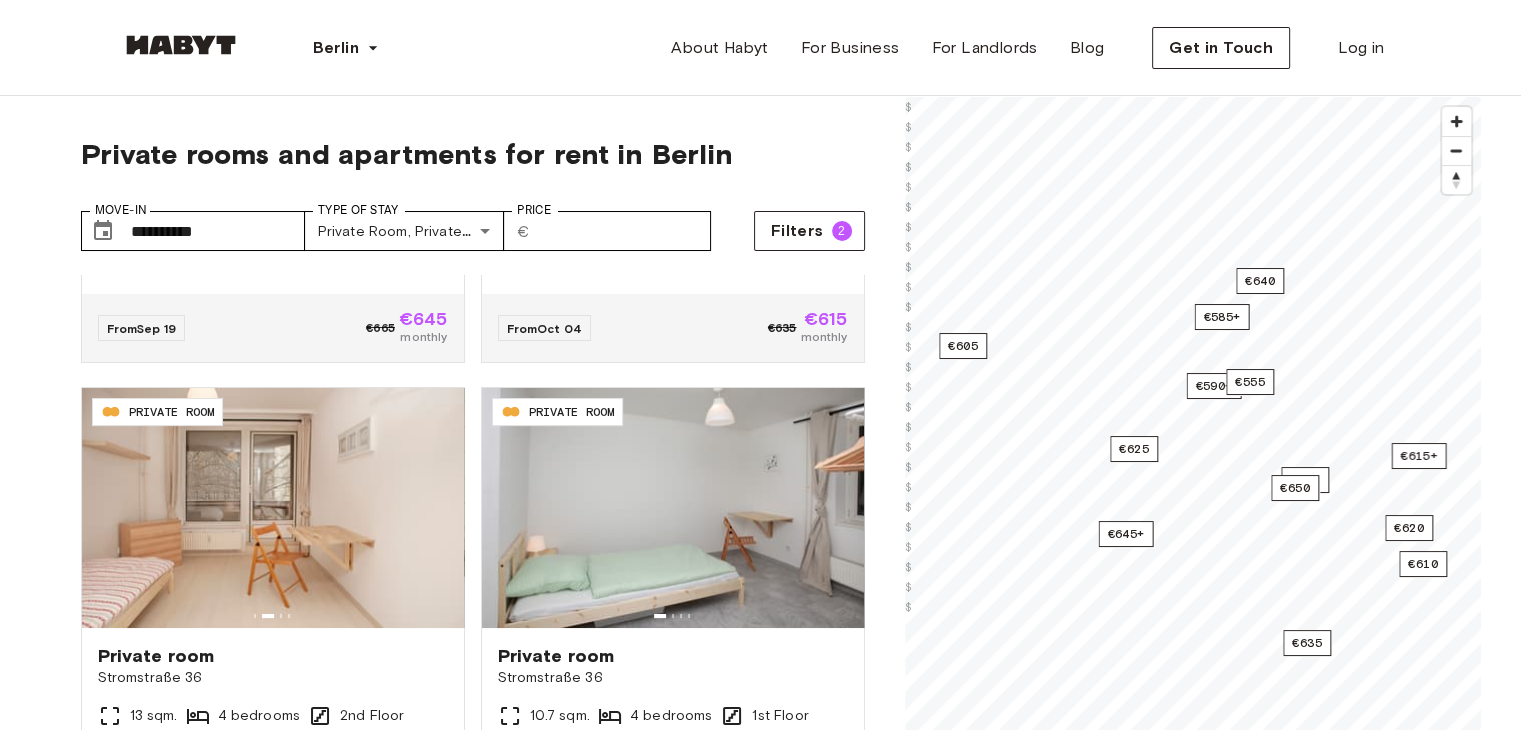 scroll, scrollTop: 343, scrollLeft: 0, axis: vertical 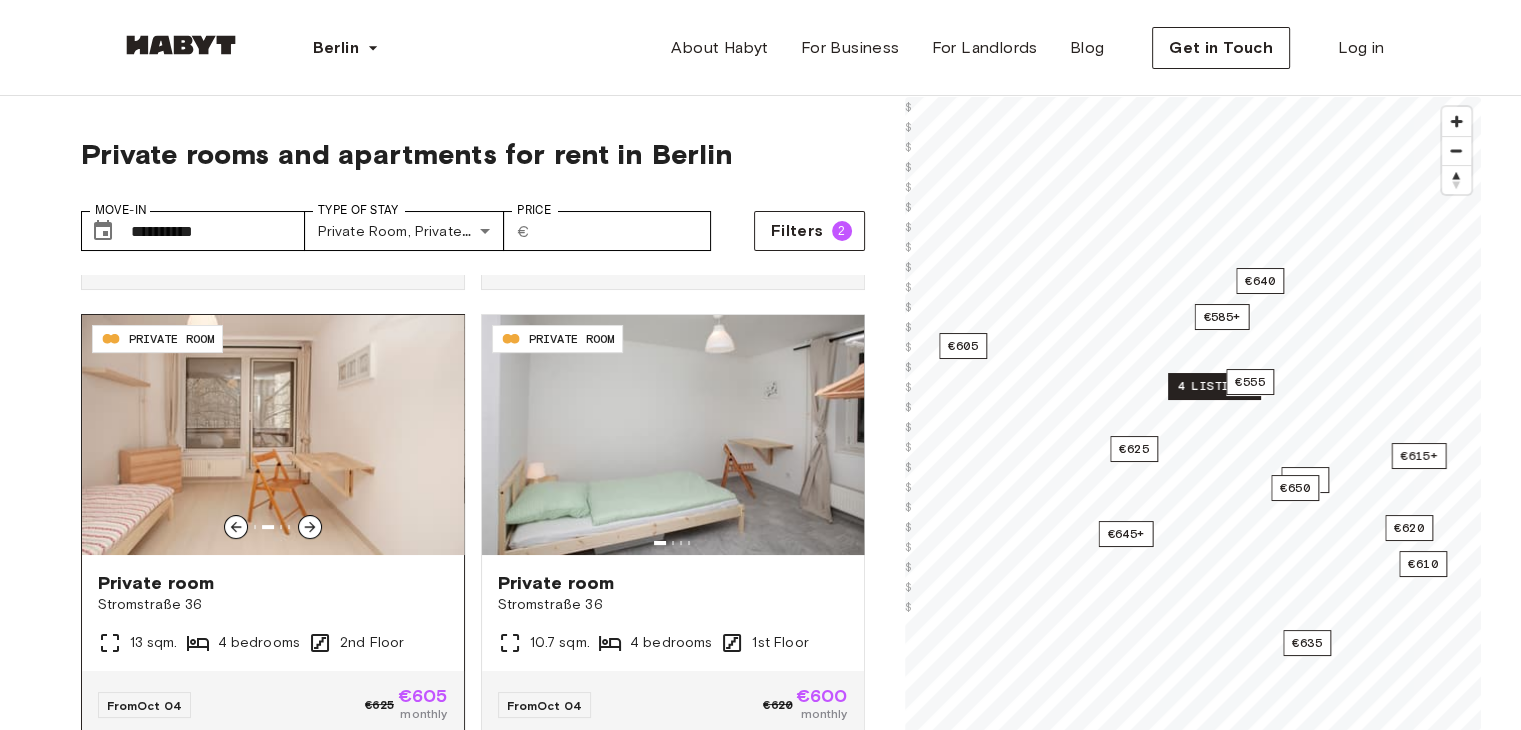 click on "Private room" at bounding box center (273, 583) 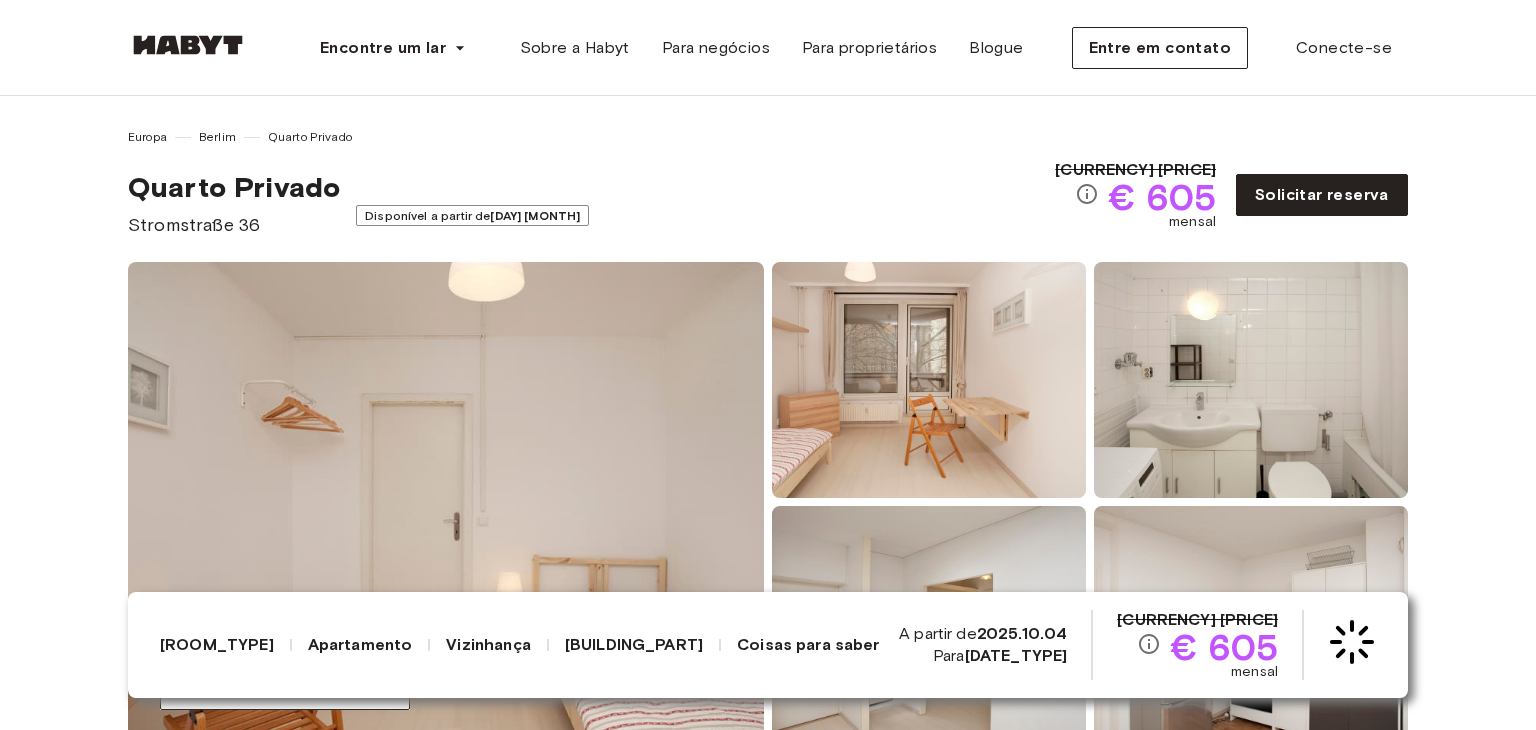 scroll, scrollTop: 0, scrollLeft: 0, axis: both 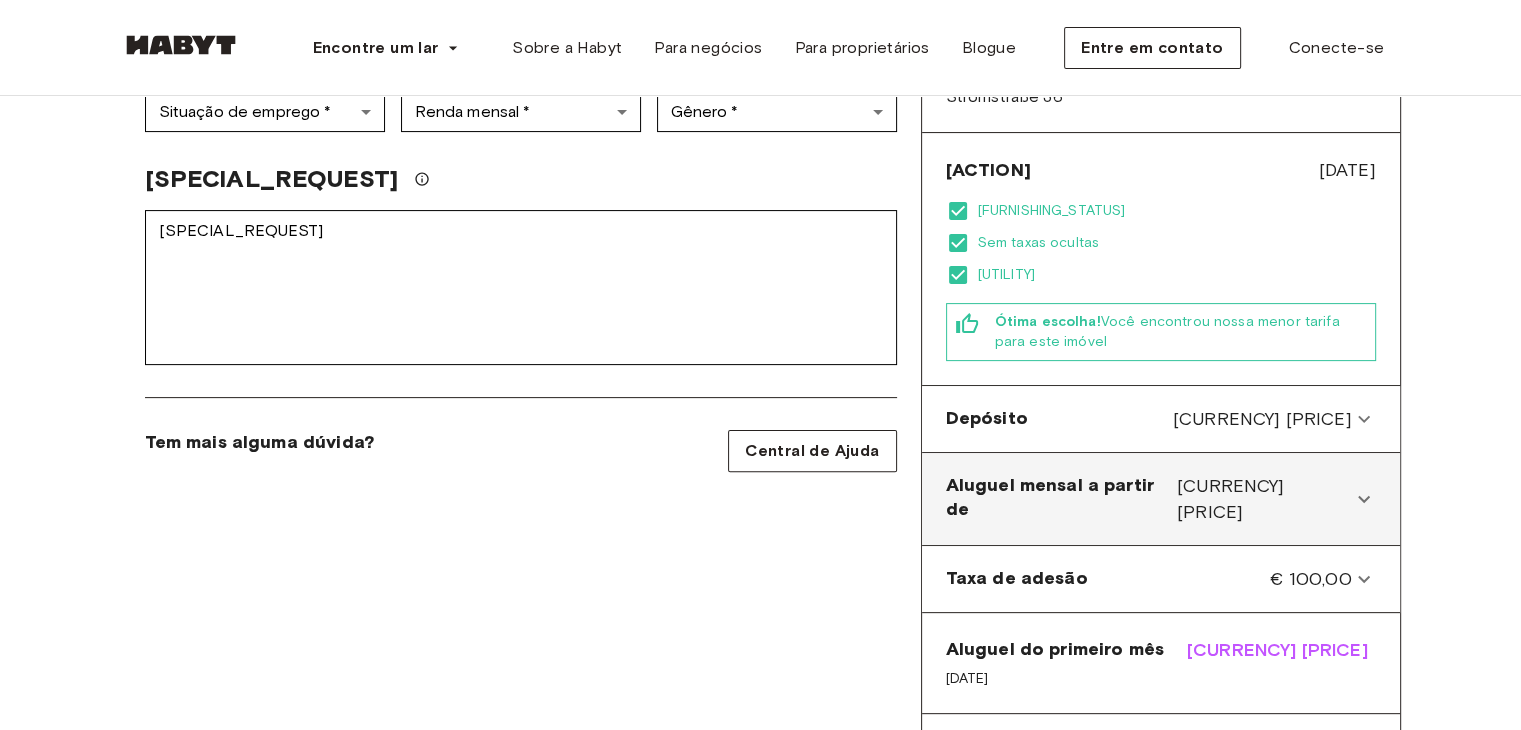 click 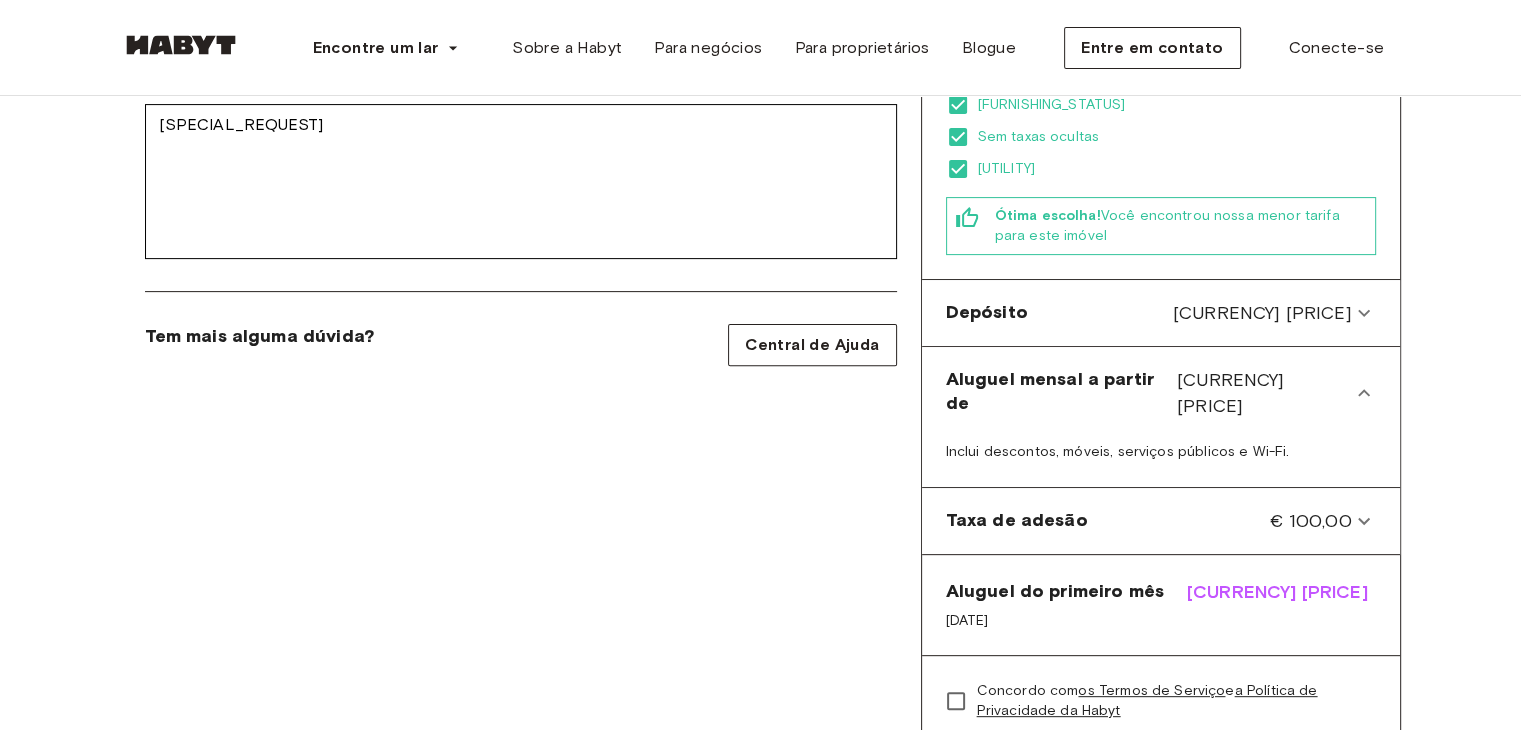 scroll, scrollTop: 629, scrollLeft: 0, axis: vertical 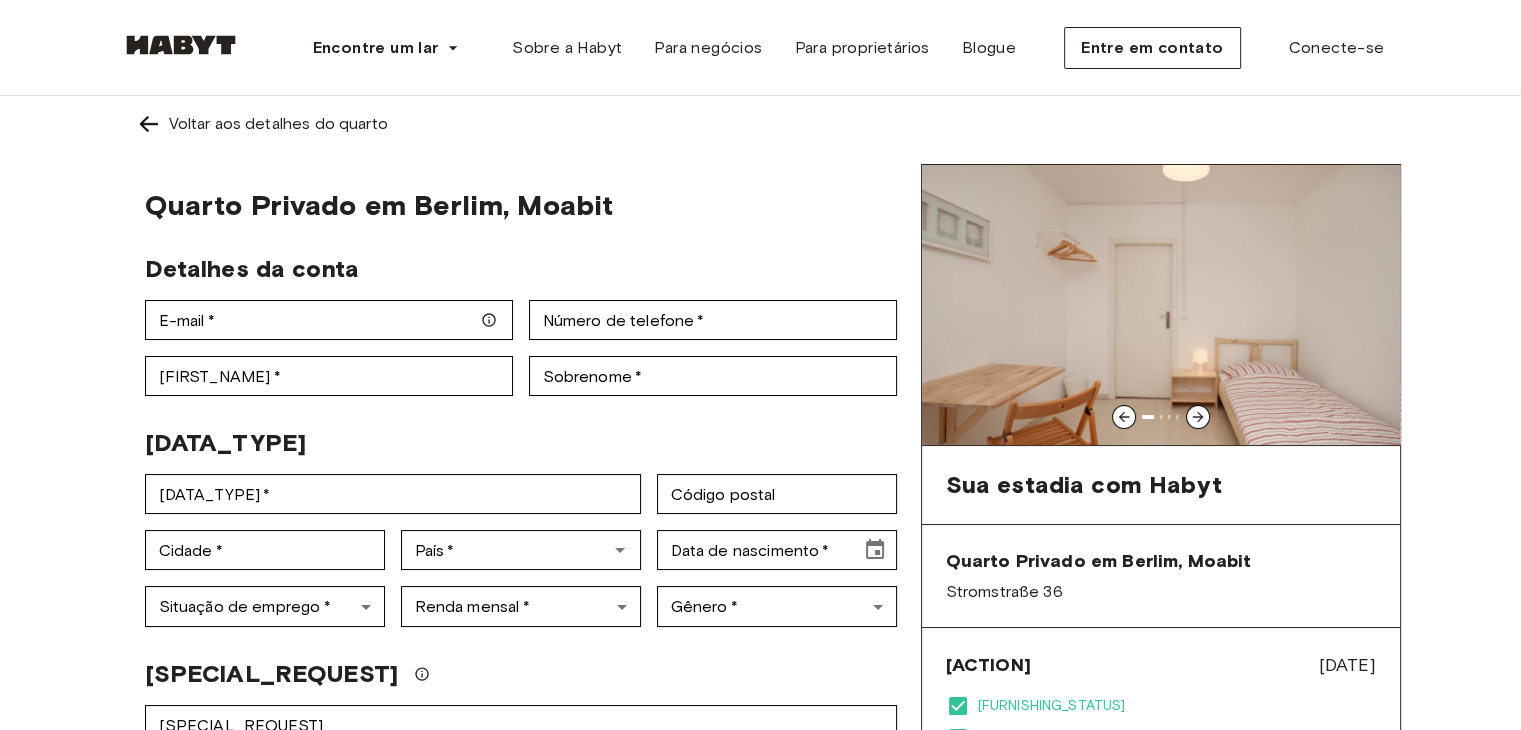 click 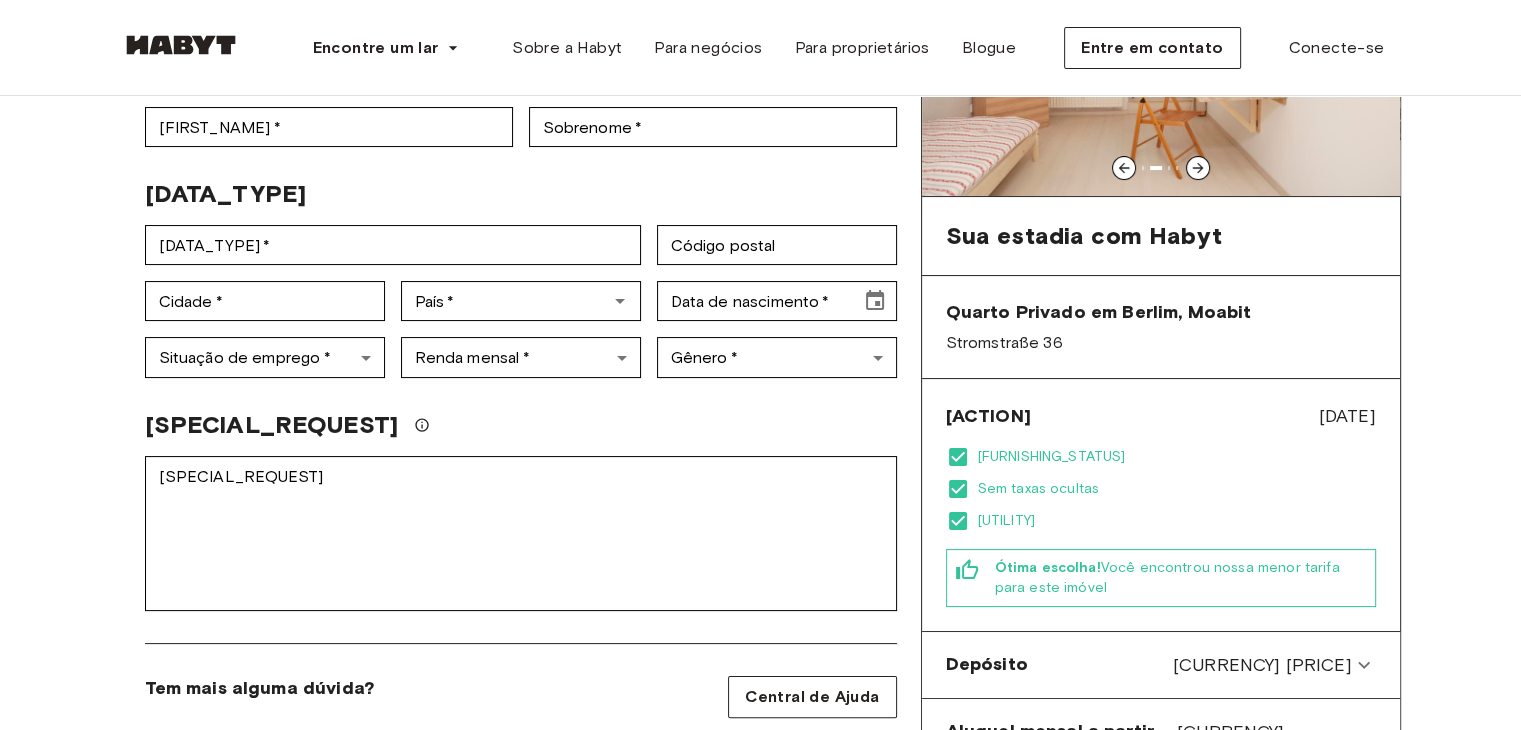 scroll, scrollTop: 255, scrollLeft: 0, axis: vertical 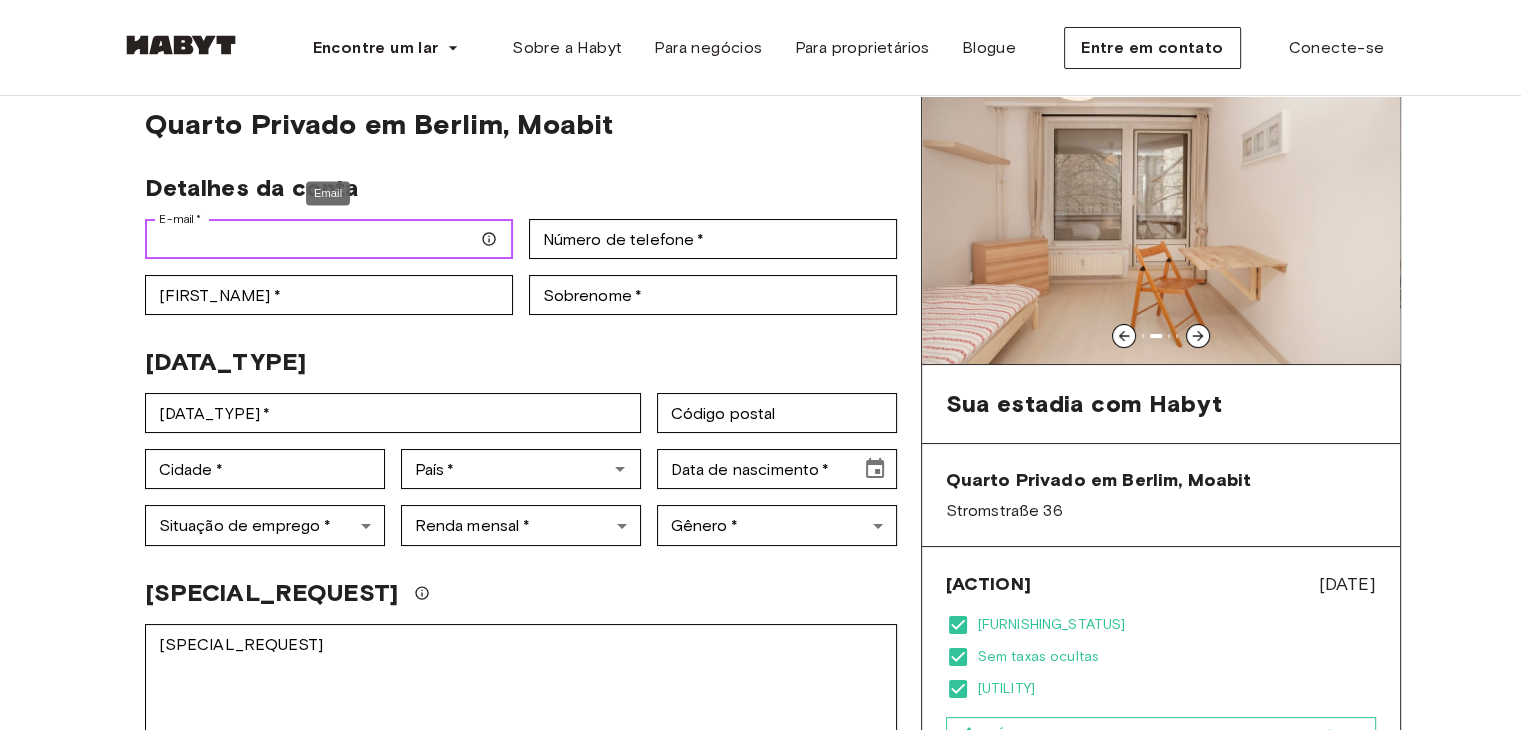 click on "E-mail    *" at bounding box center [329, 239] 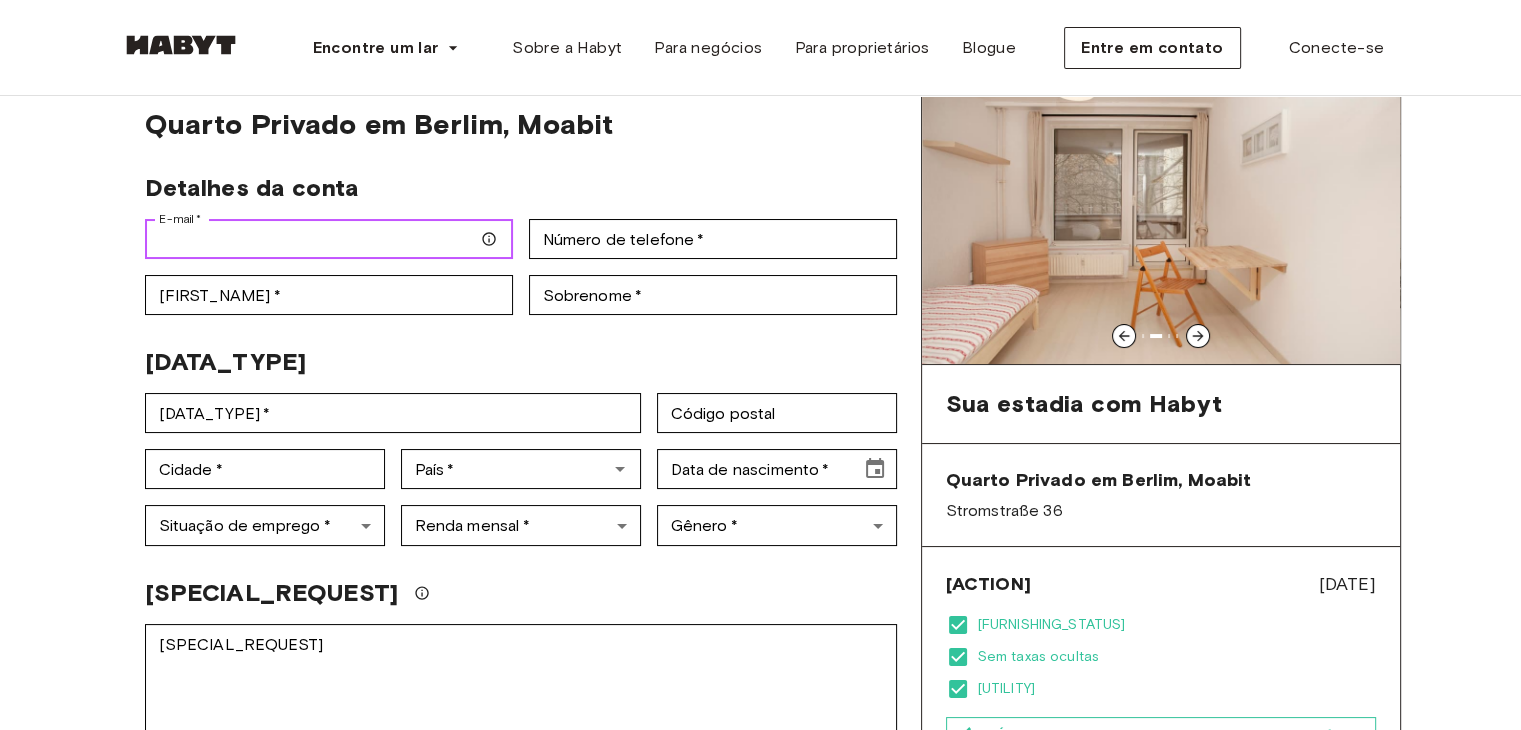 type on "**********" 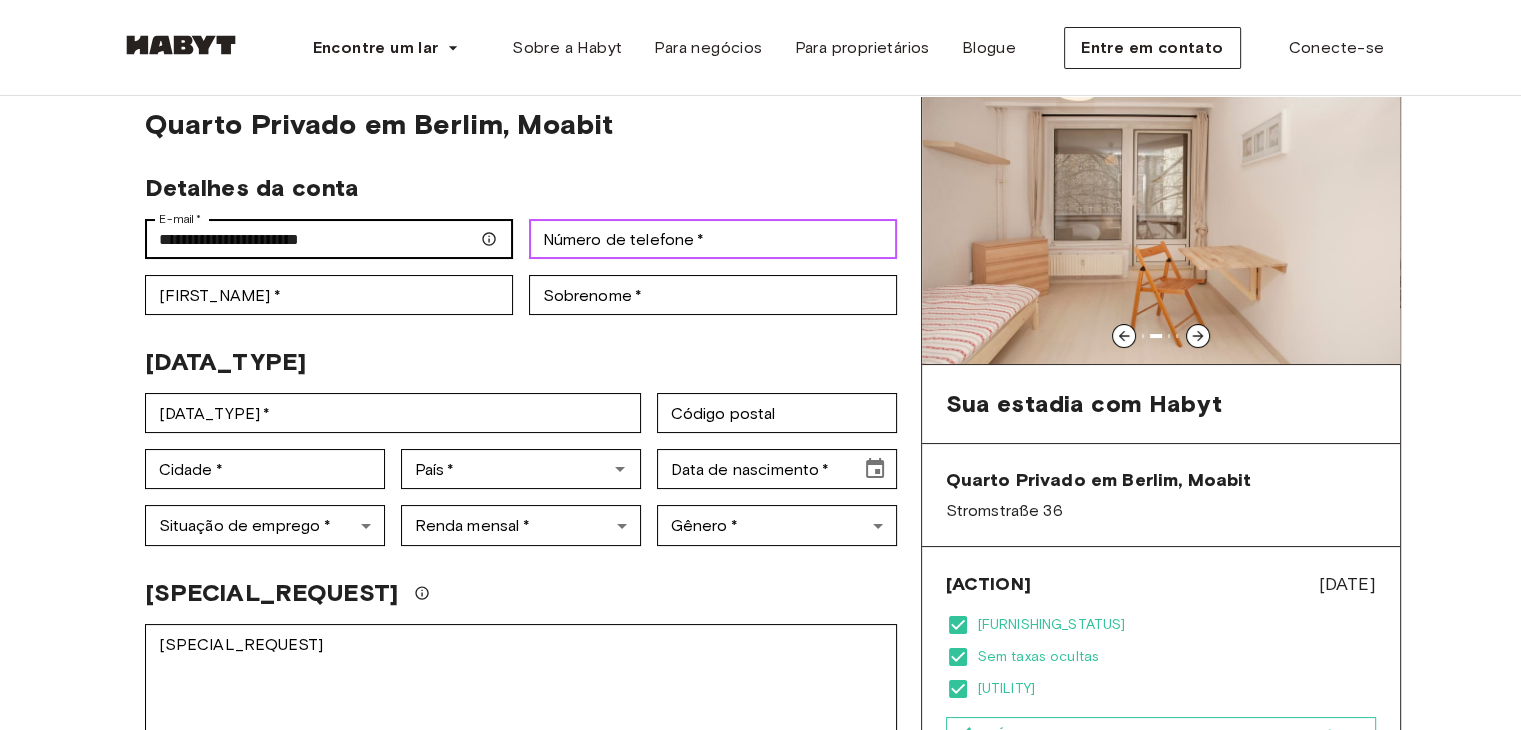 type on "*********" 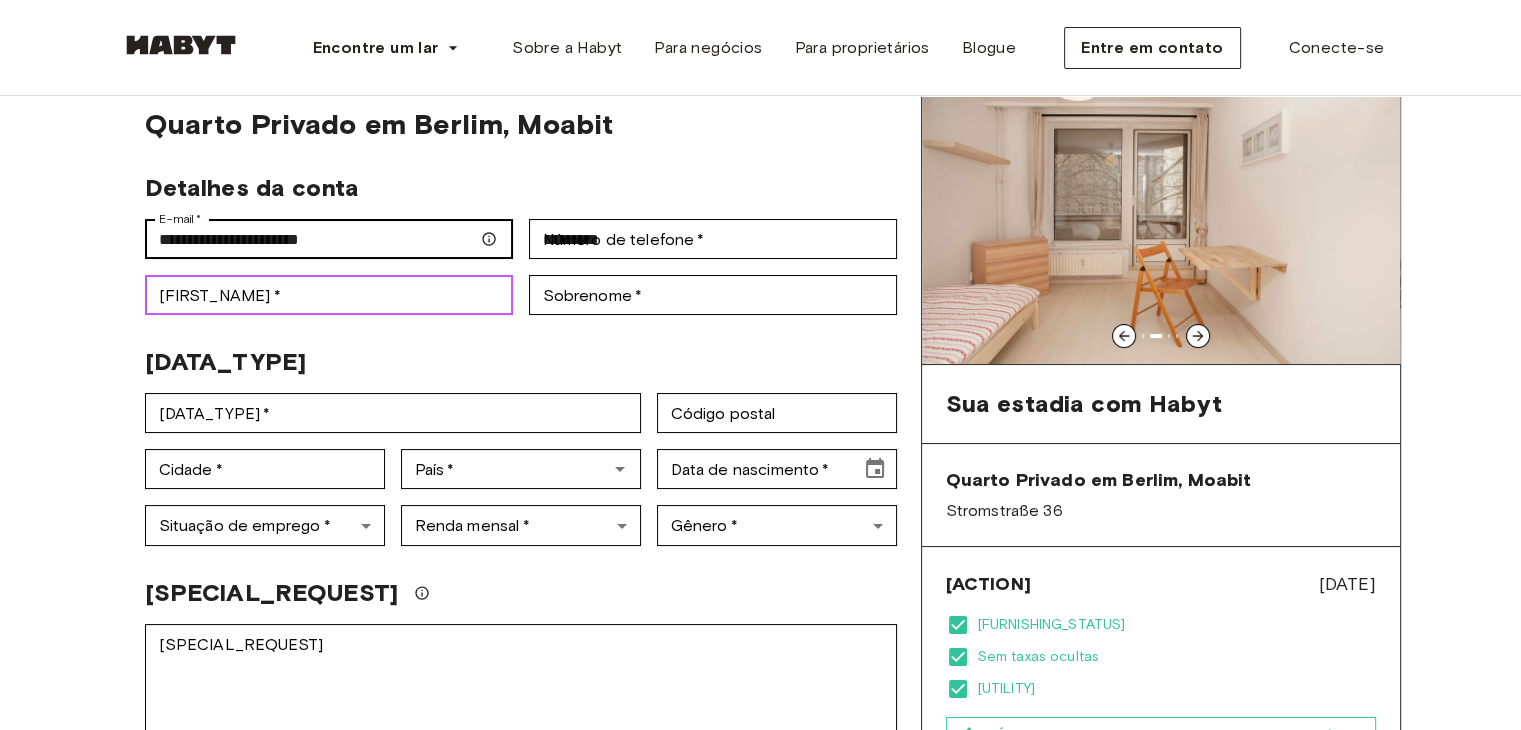type on "*******" 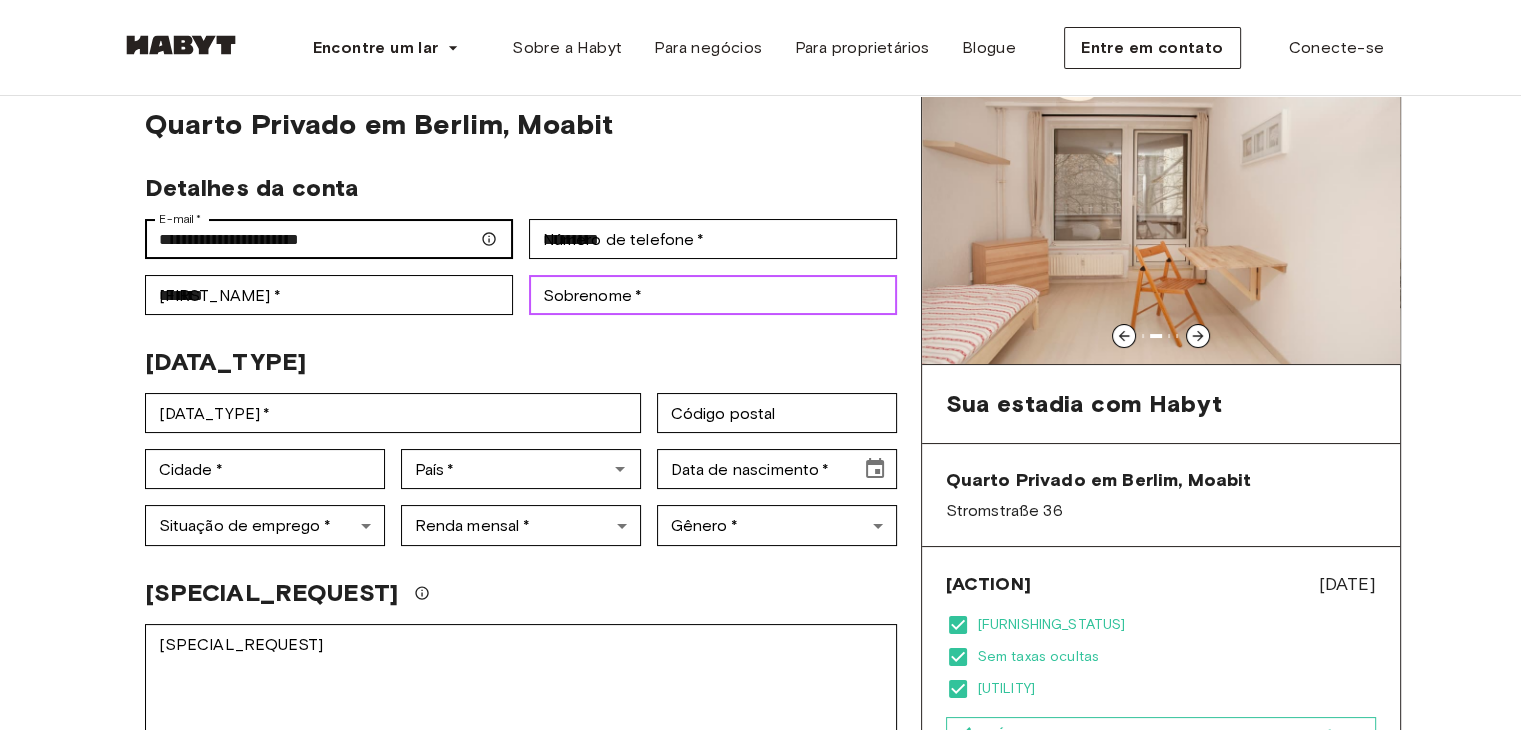 type on "****" 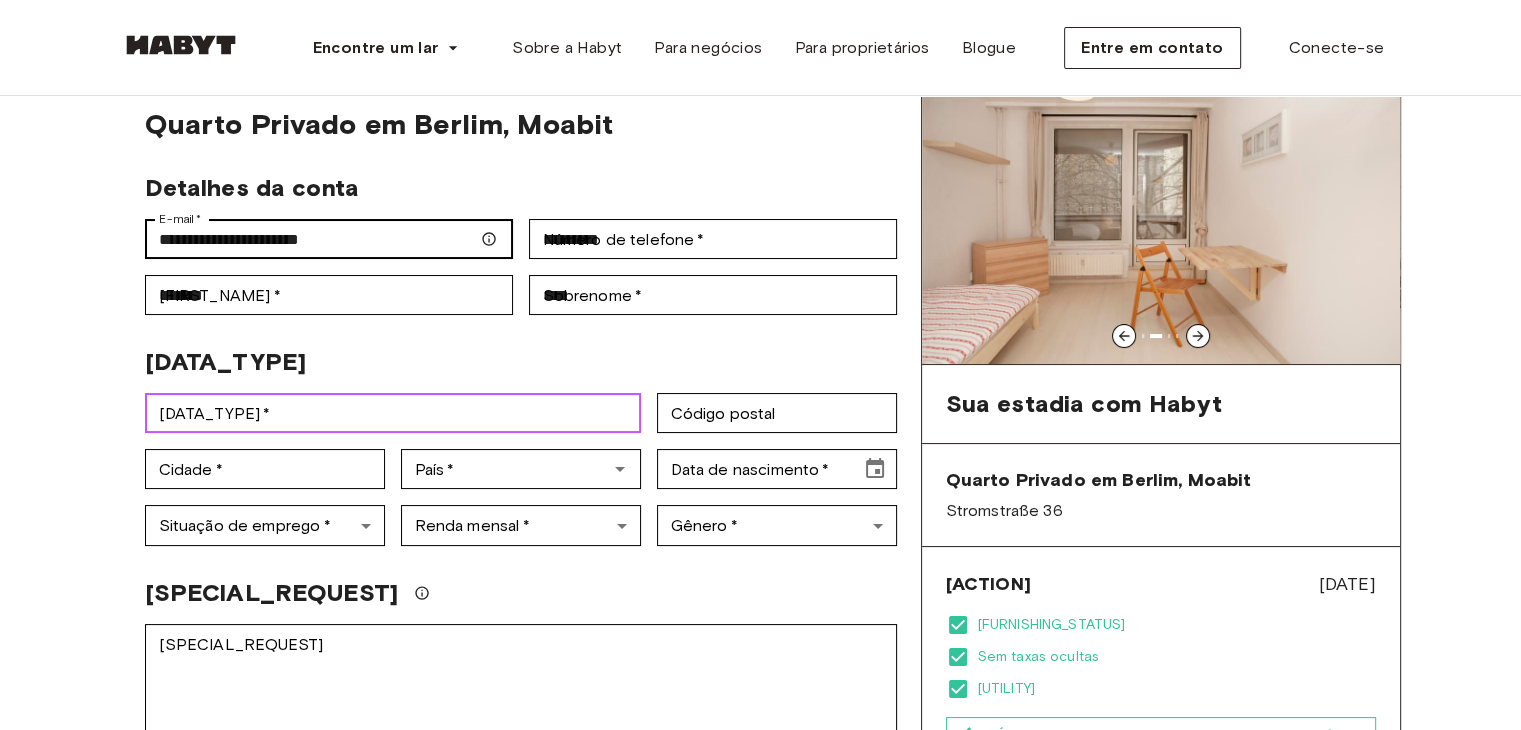 type on "**********" 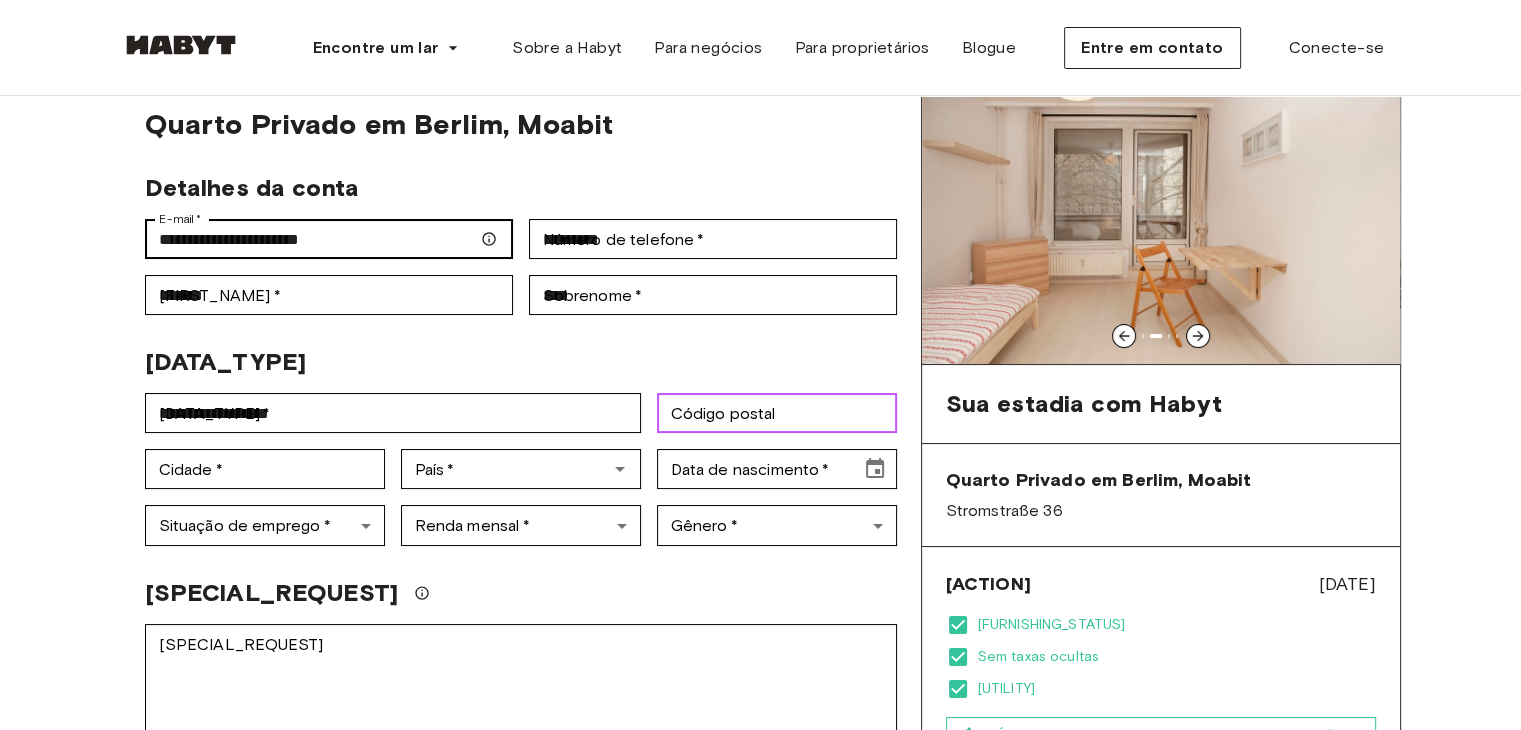 type on "****" 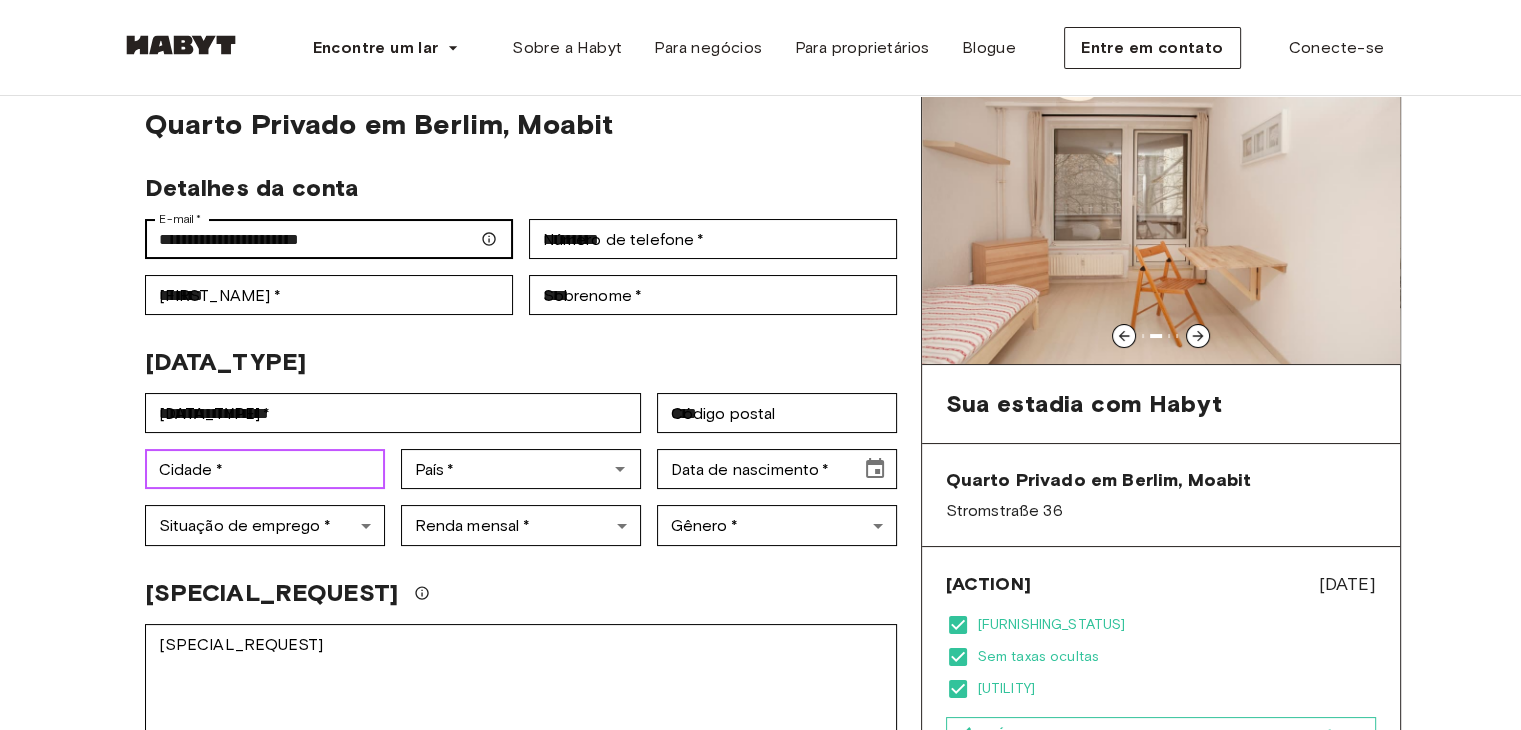 type on "******" 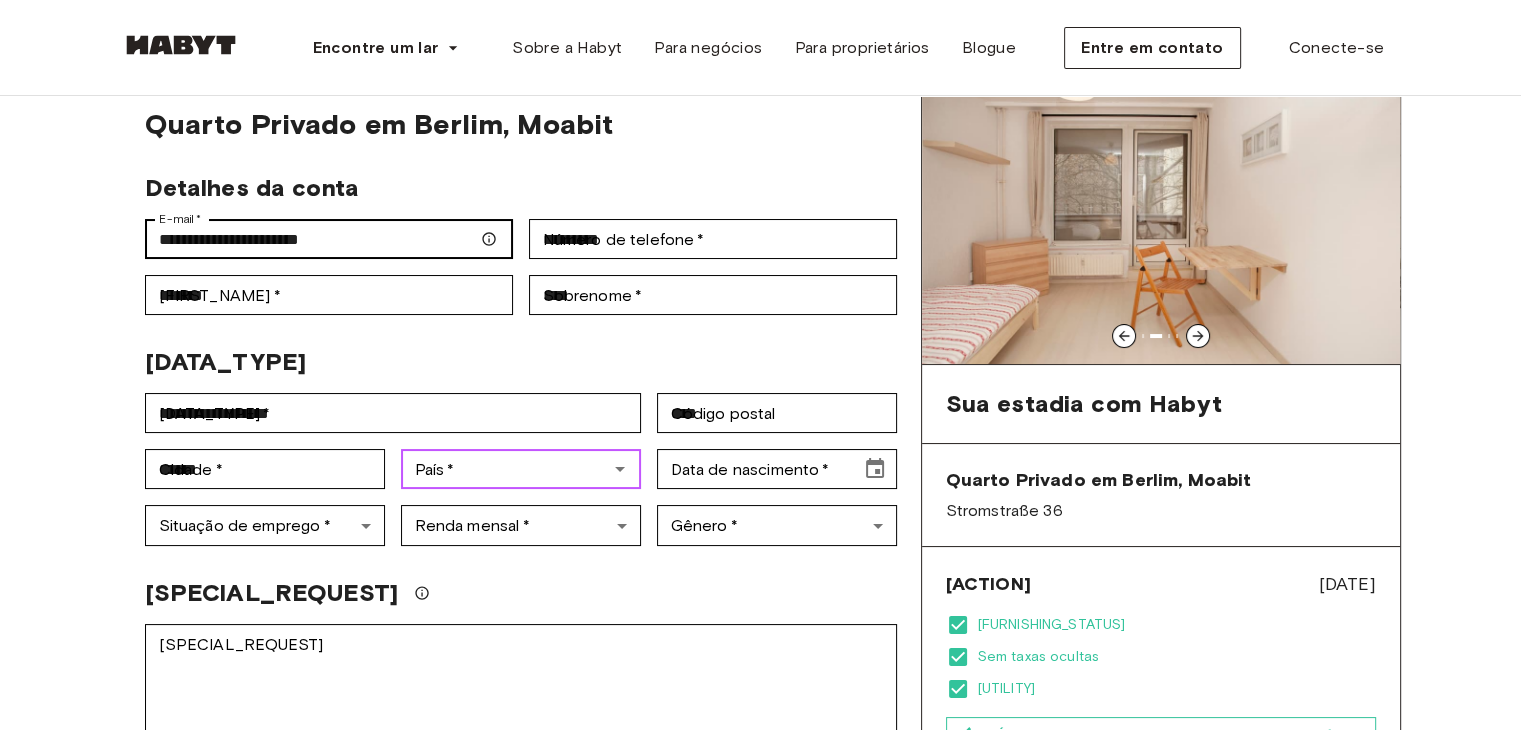 type on "**********" 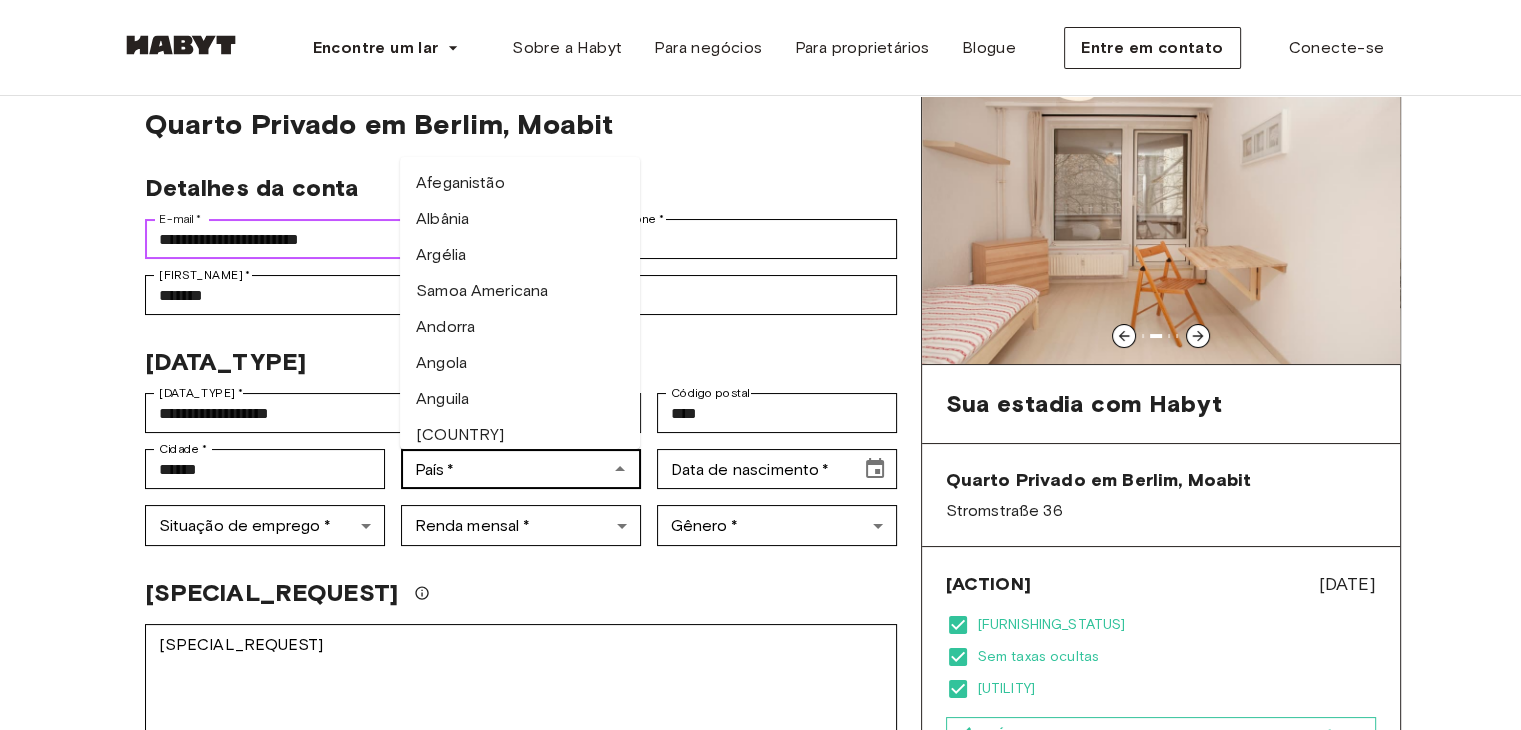 click at bounding box center (619, 469) 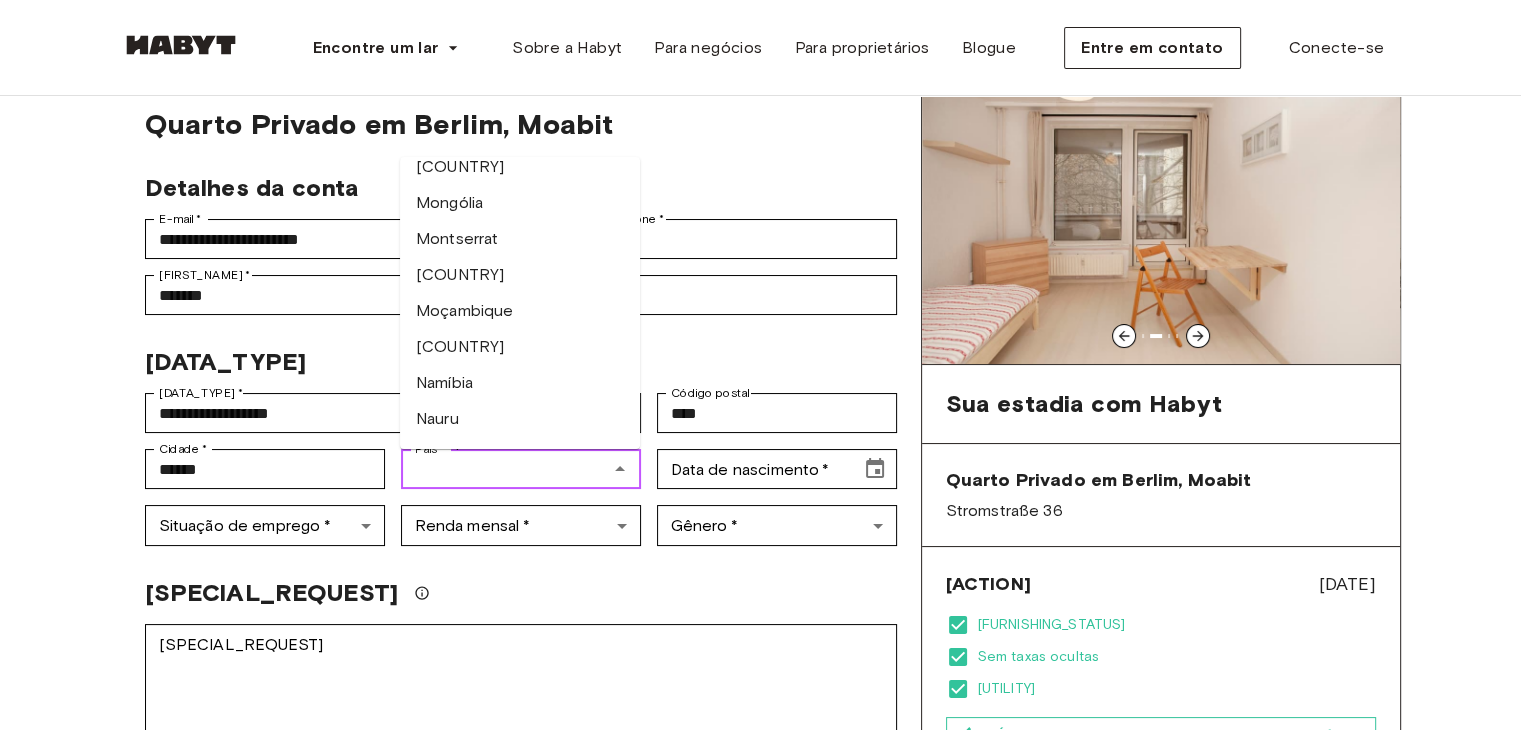 scroll, scrollTop: 5215, scrollLeft: 0, axis: vertical 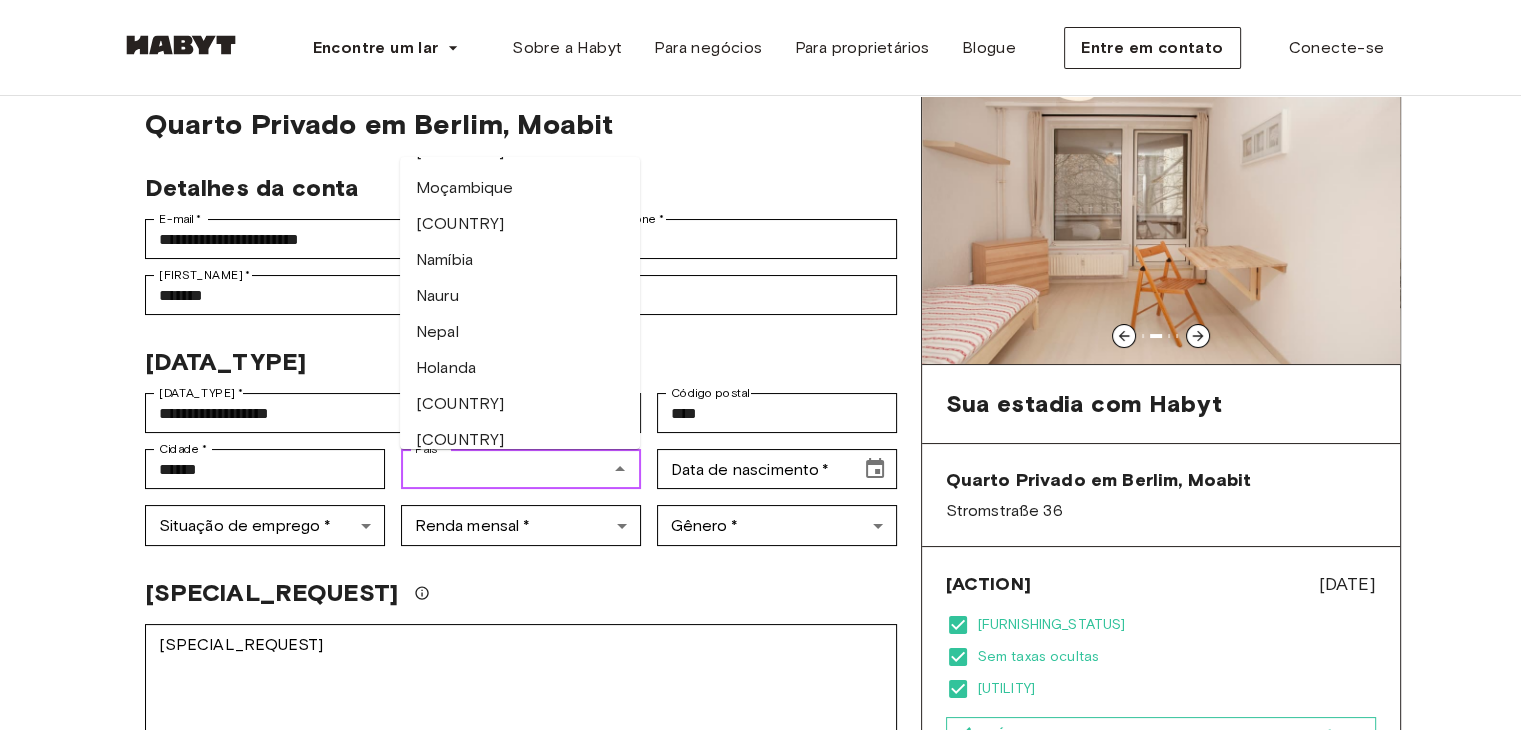 click on "Moçambique" at bounding box center [520, 188] 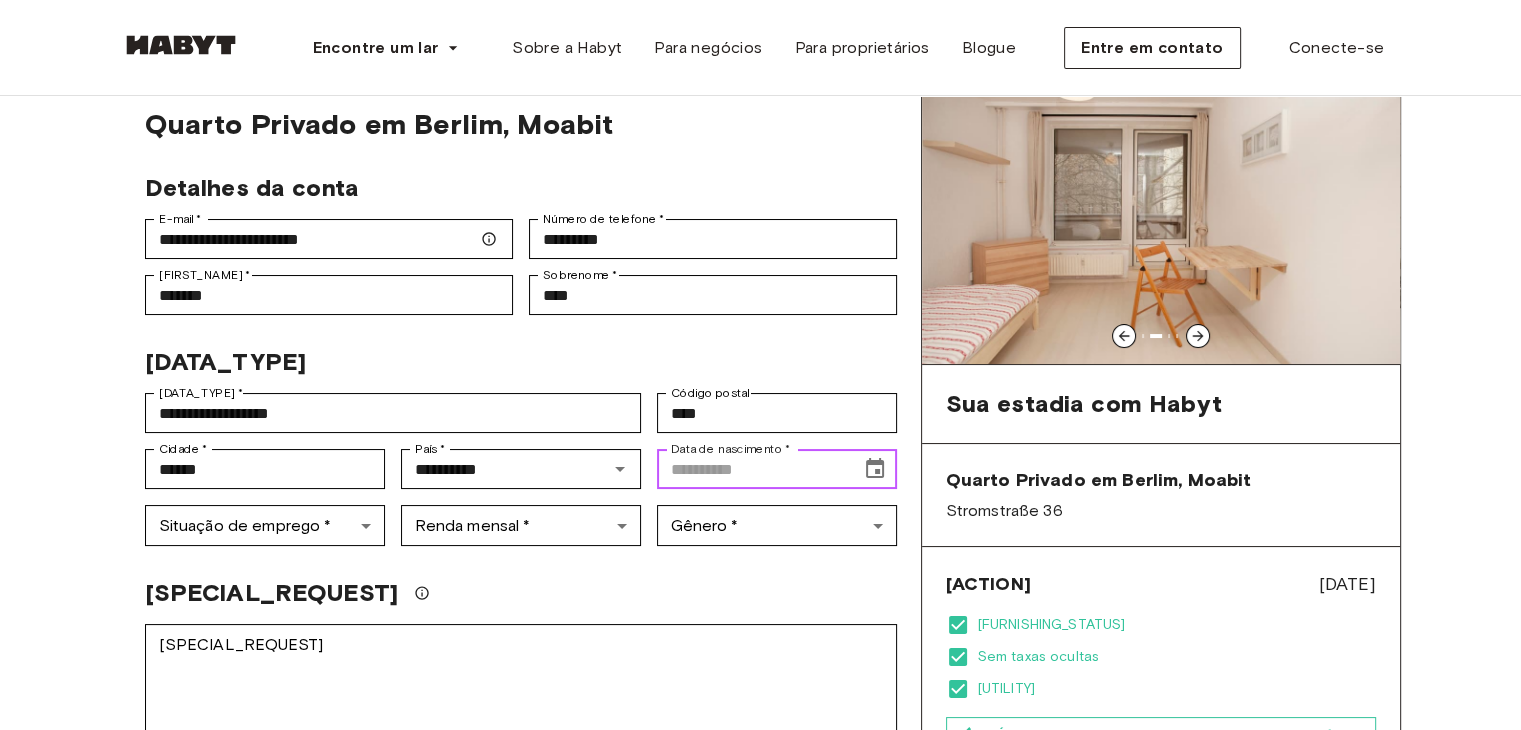 click on "Data de nascimento    *" at bounding box center (752, 469) 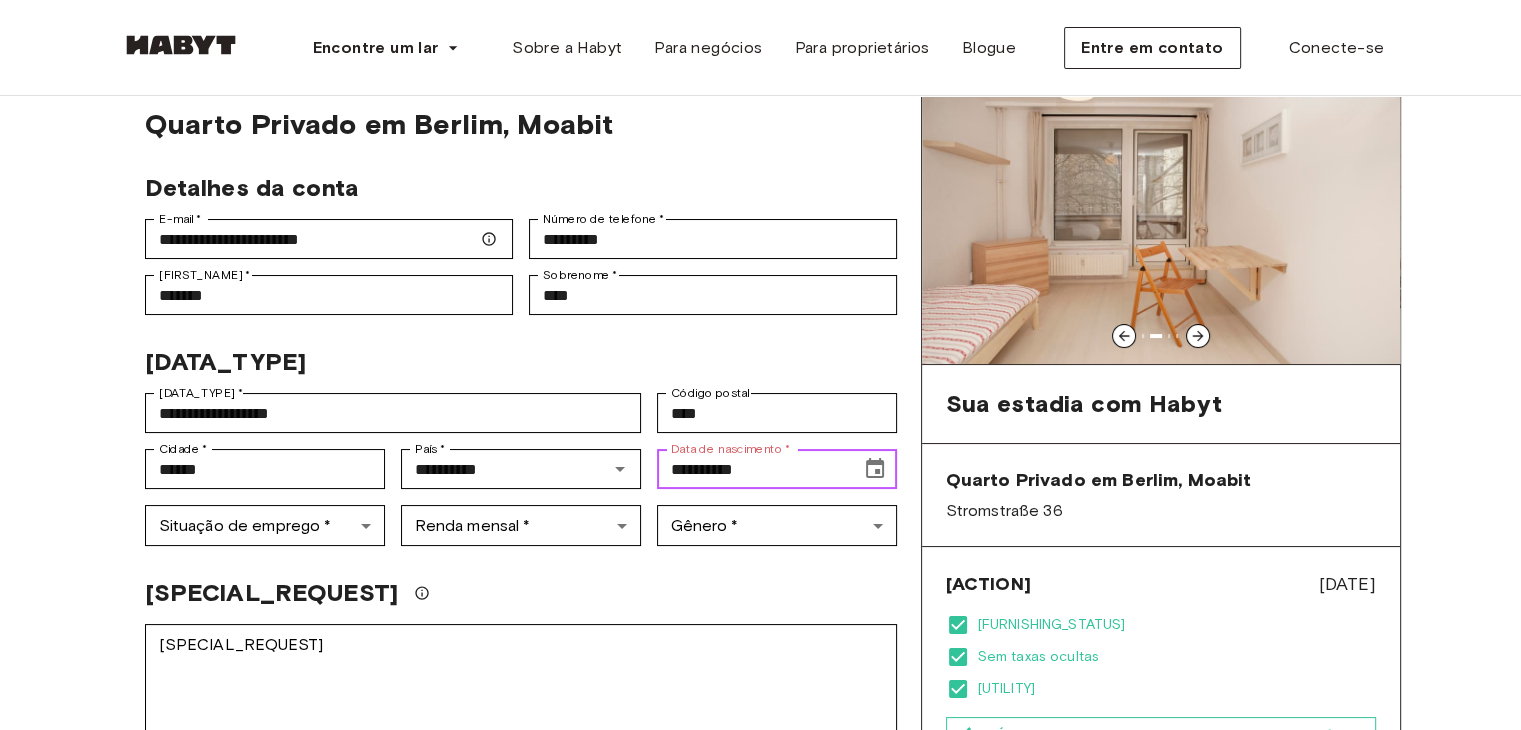 type on "**********" 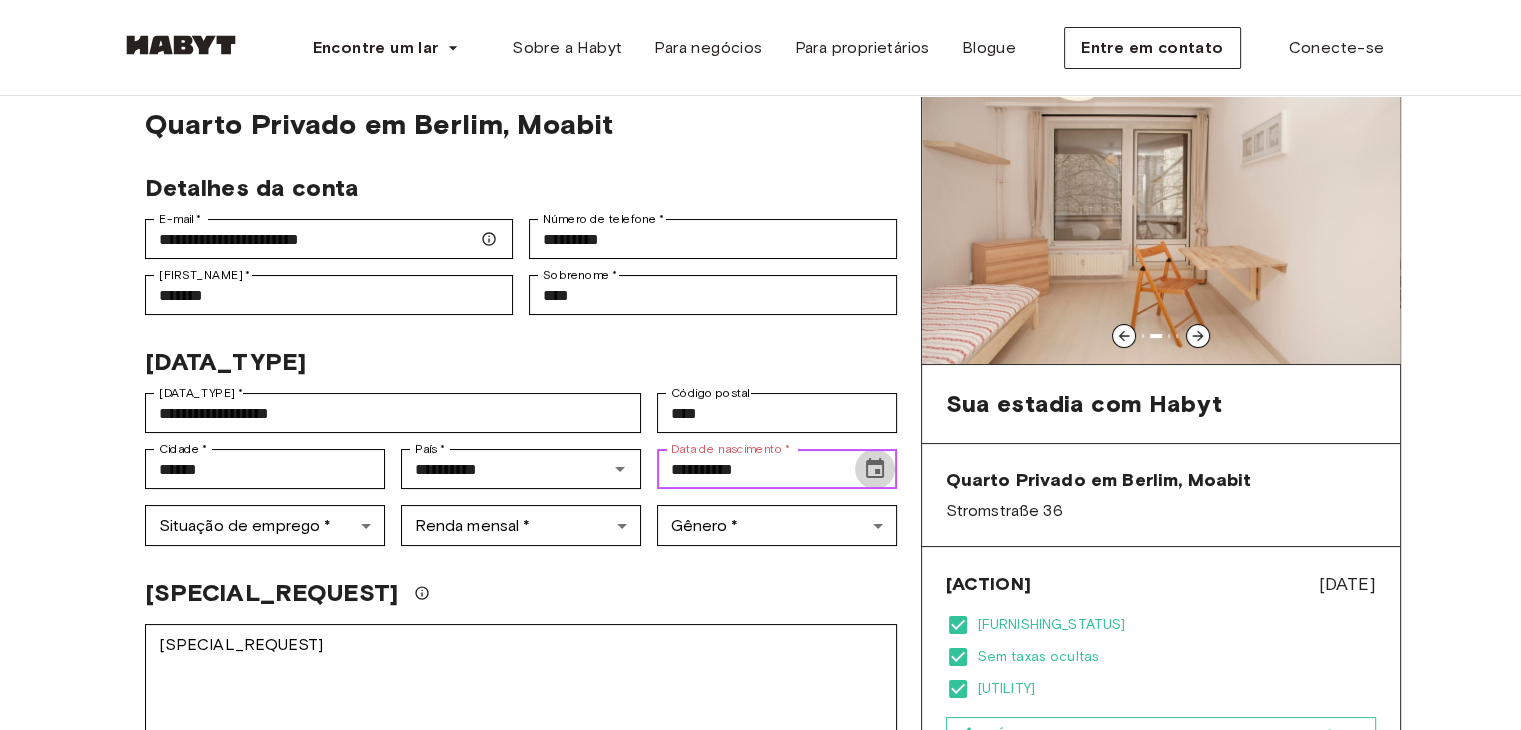 click at bounding box center (875, 469) 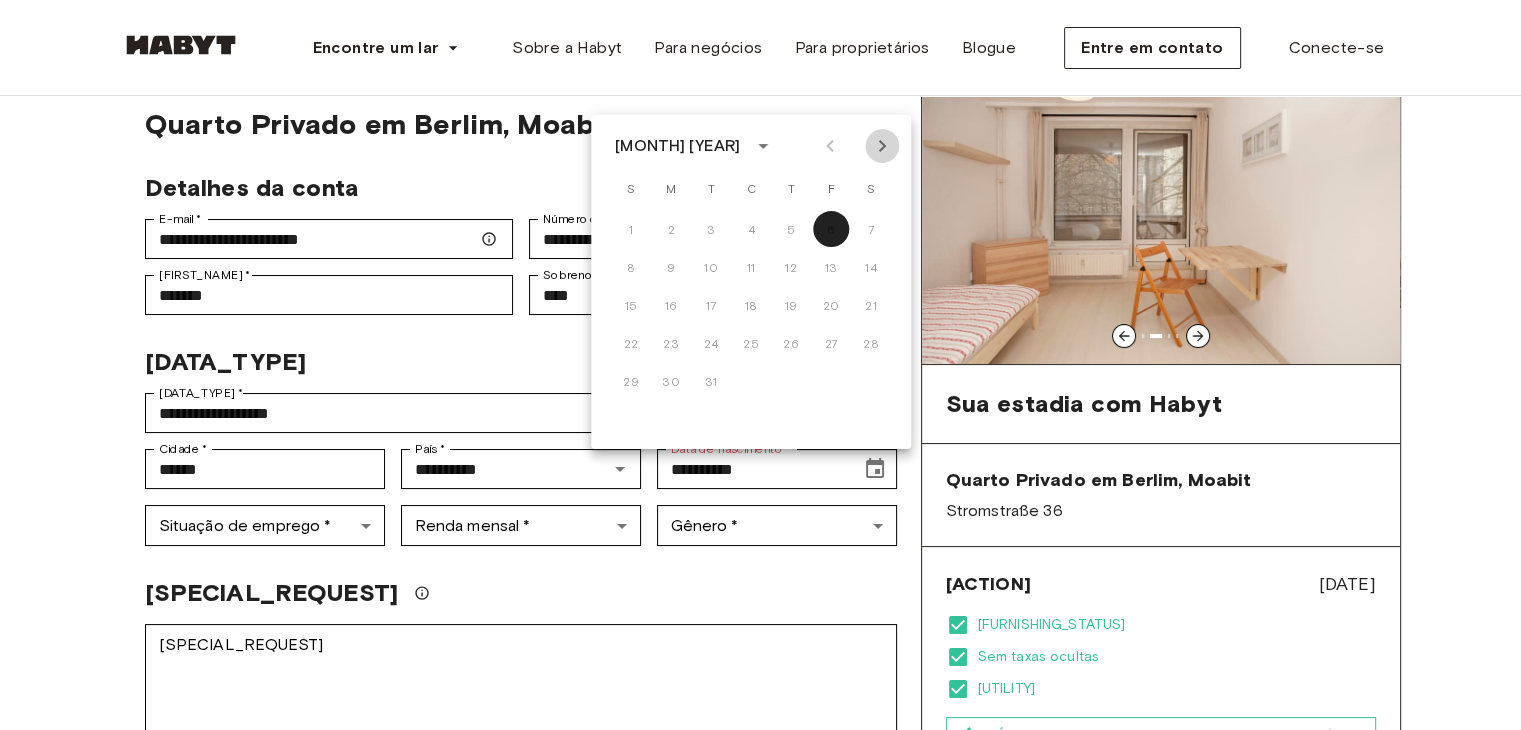 click 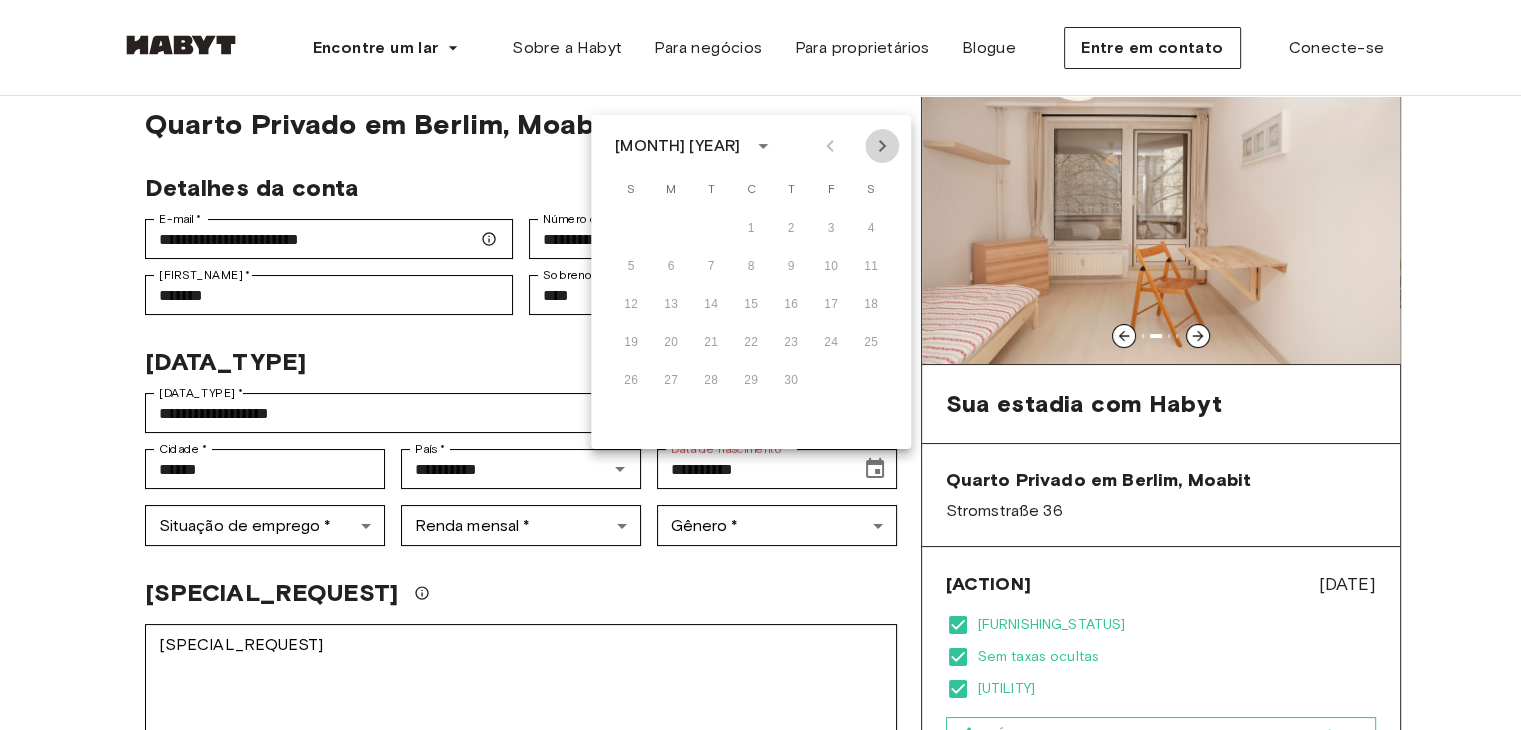 click 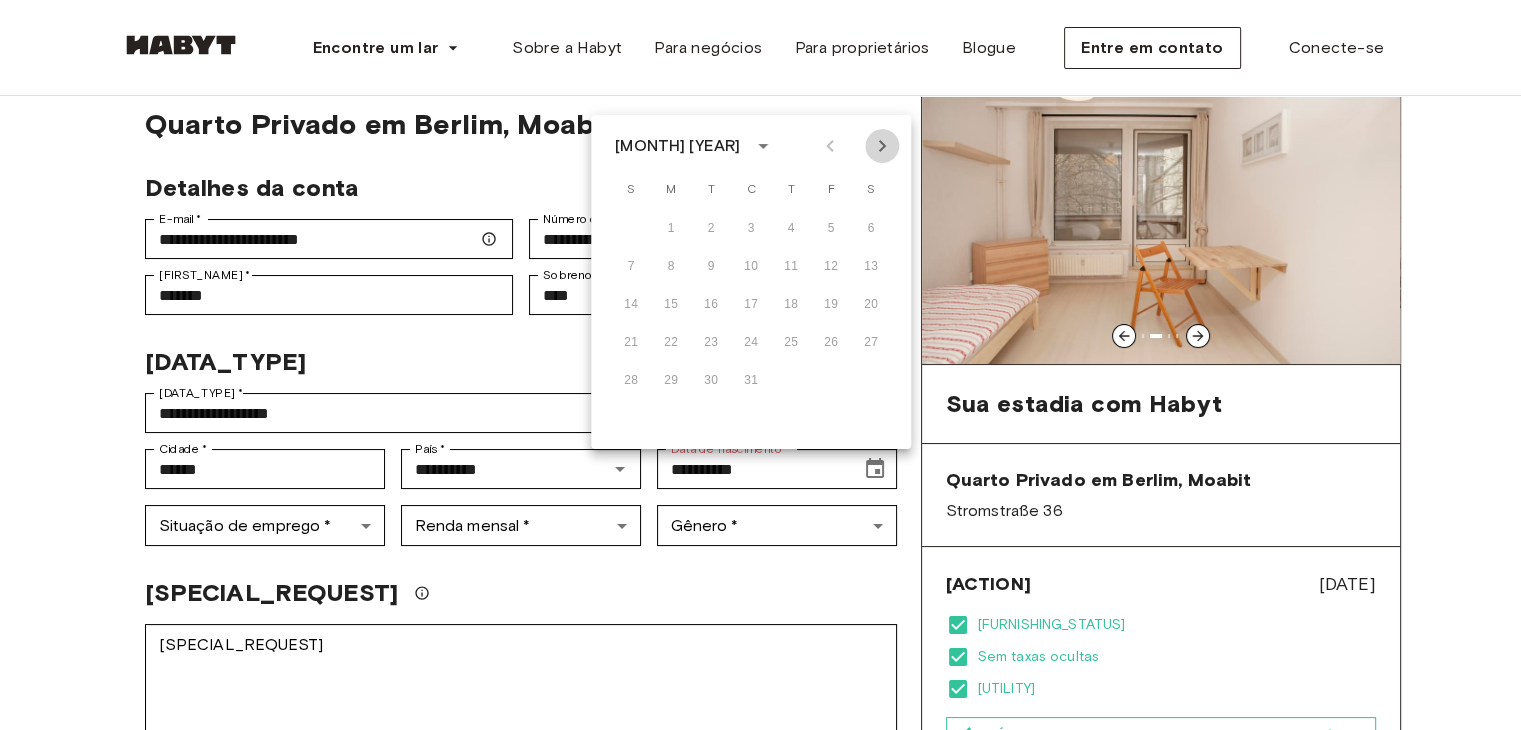 click 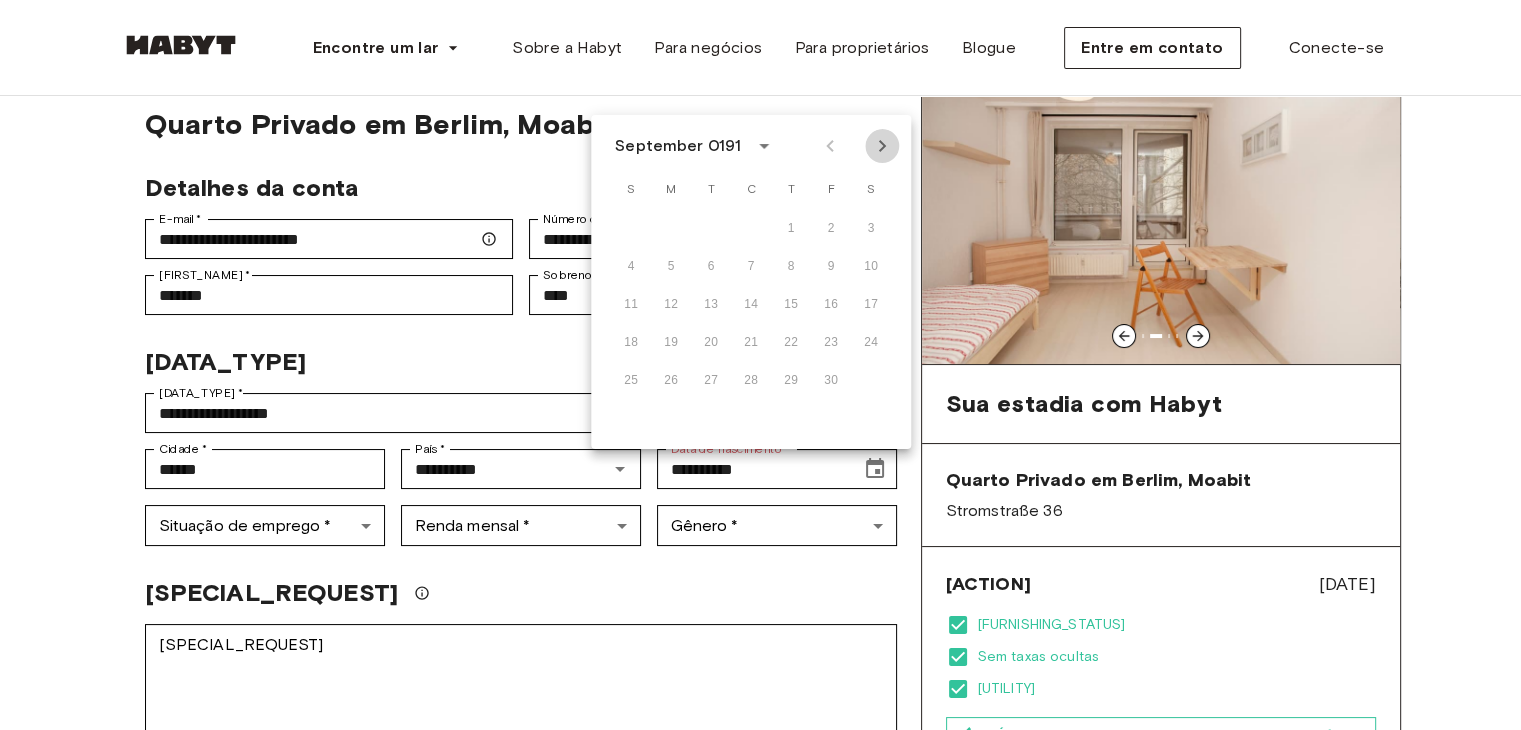 click 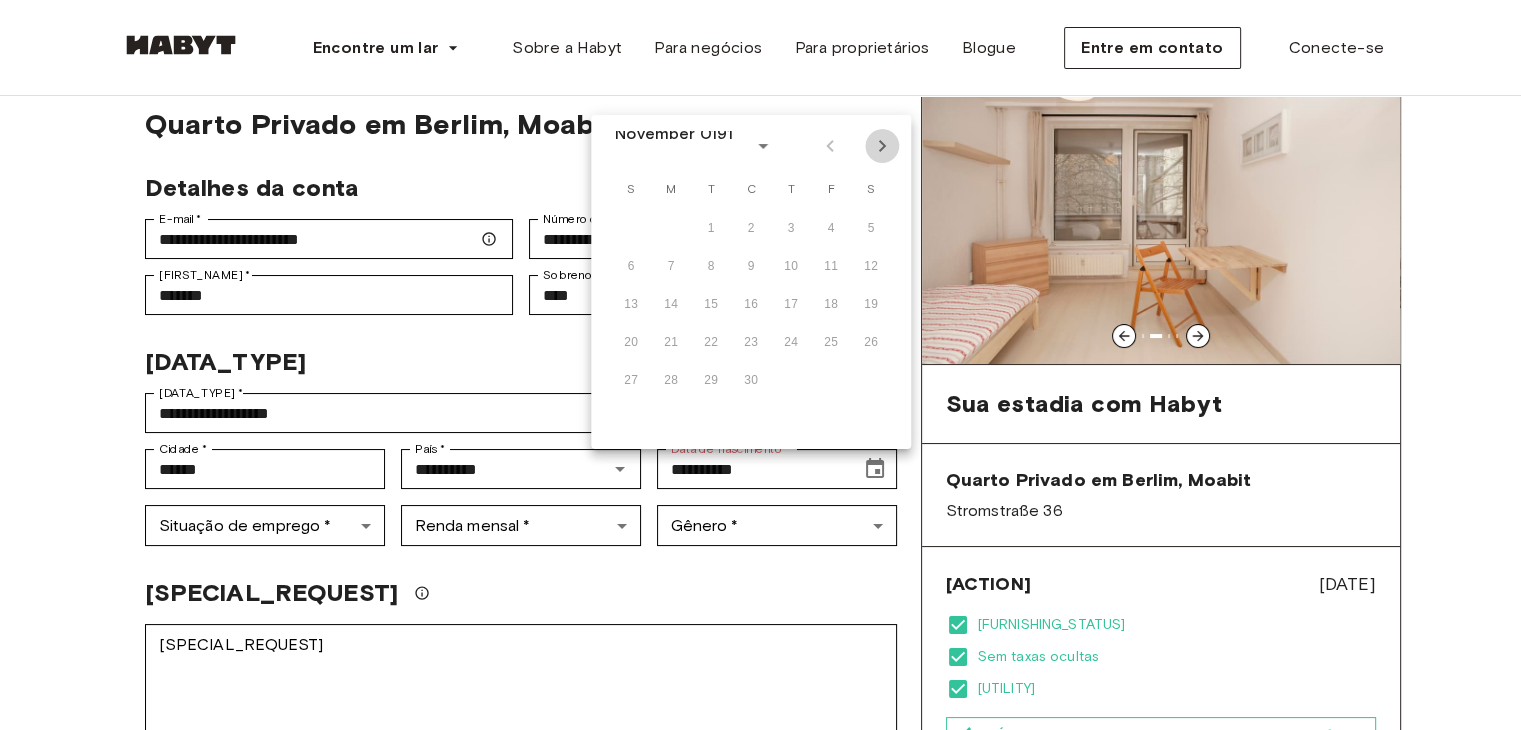 click 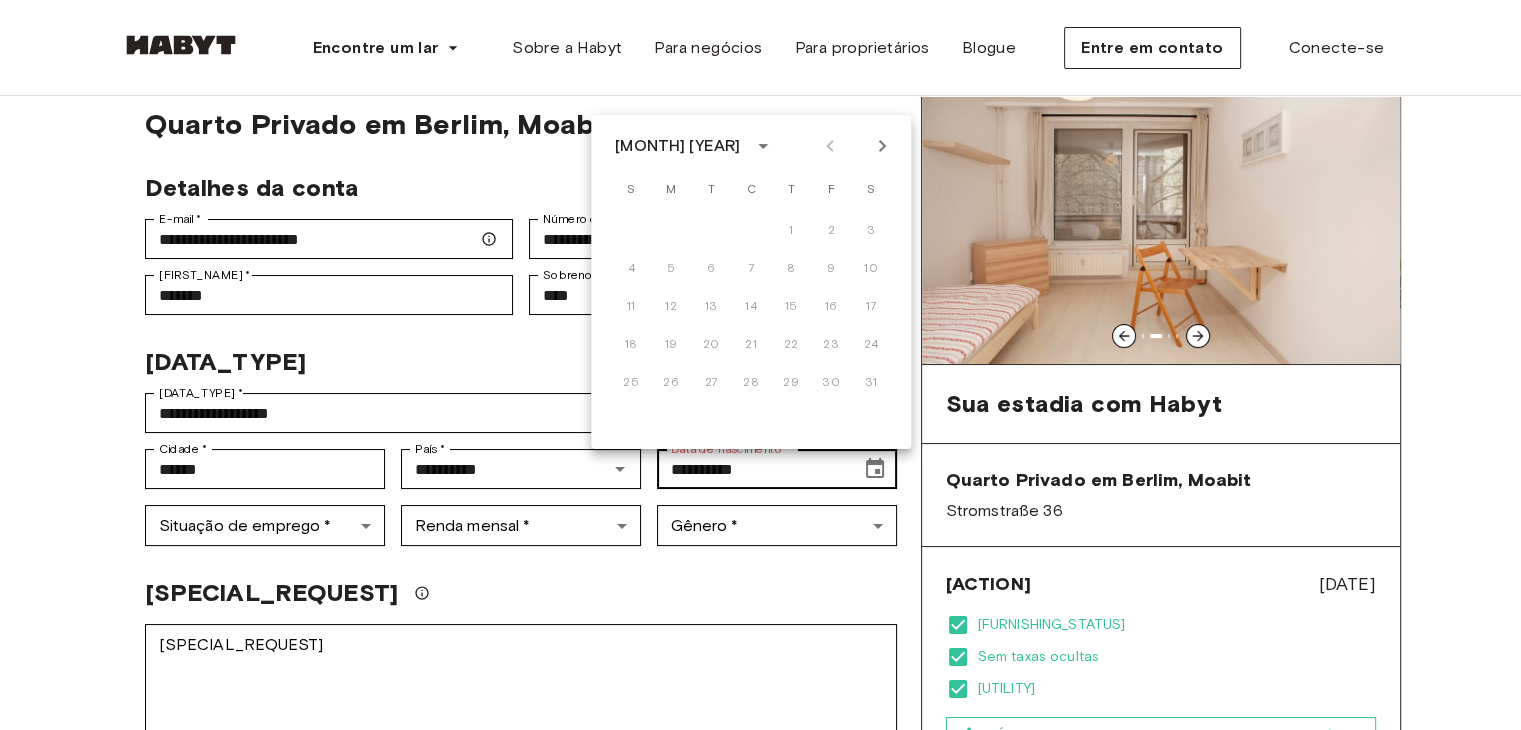 click on "**********" at bounding box center [752, 469] 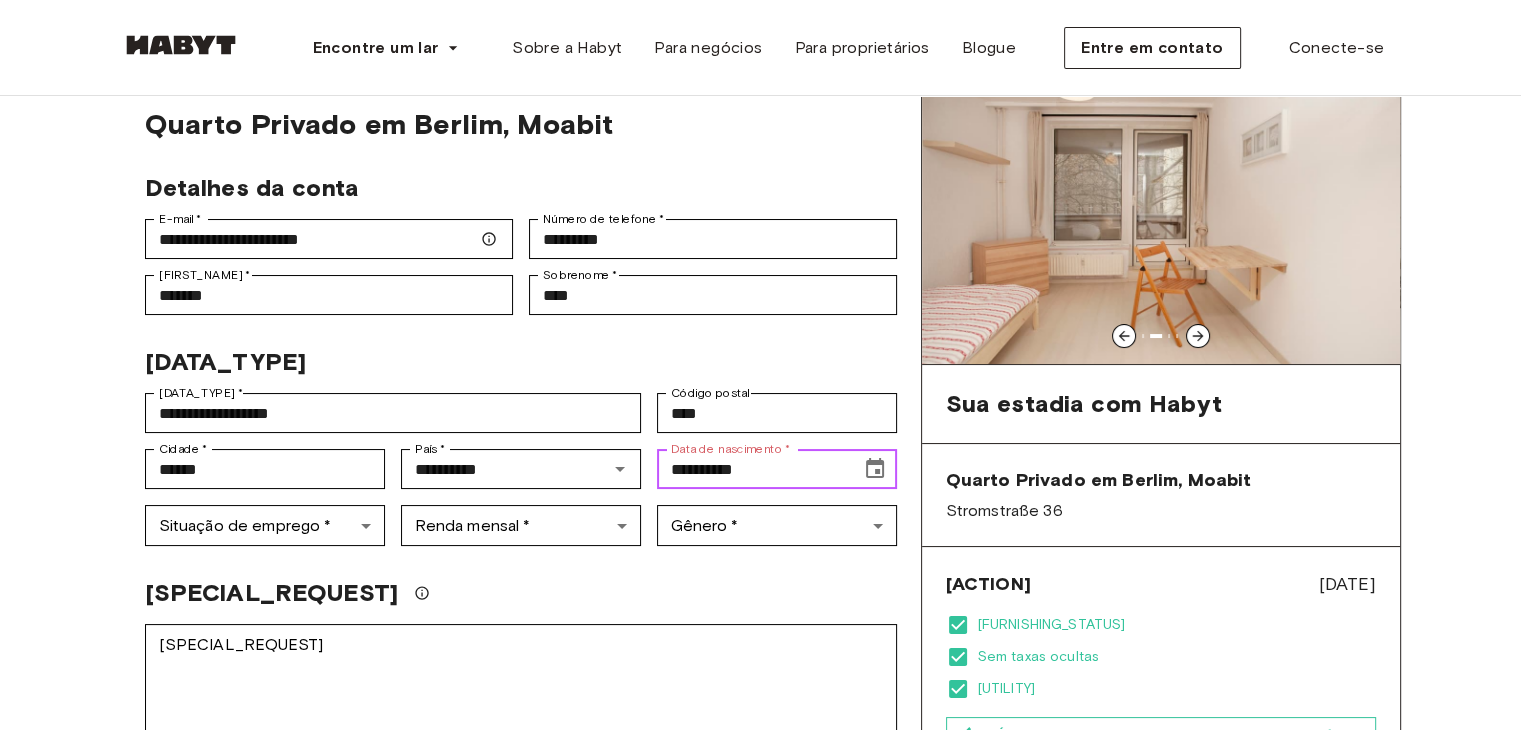 type 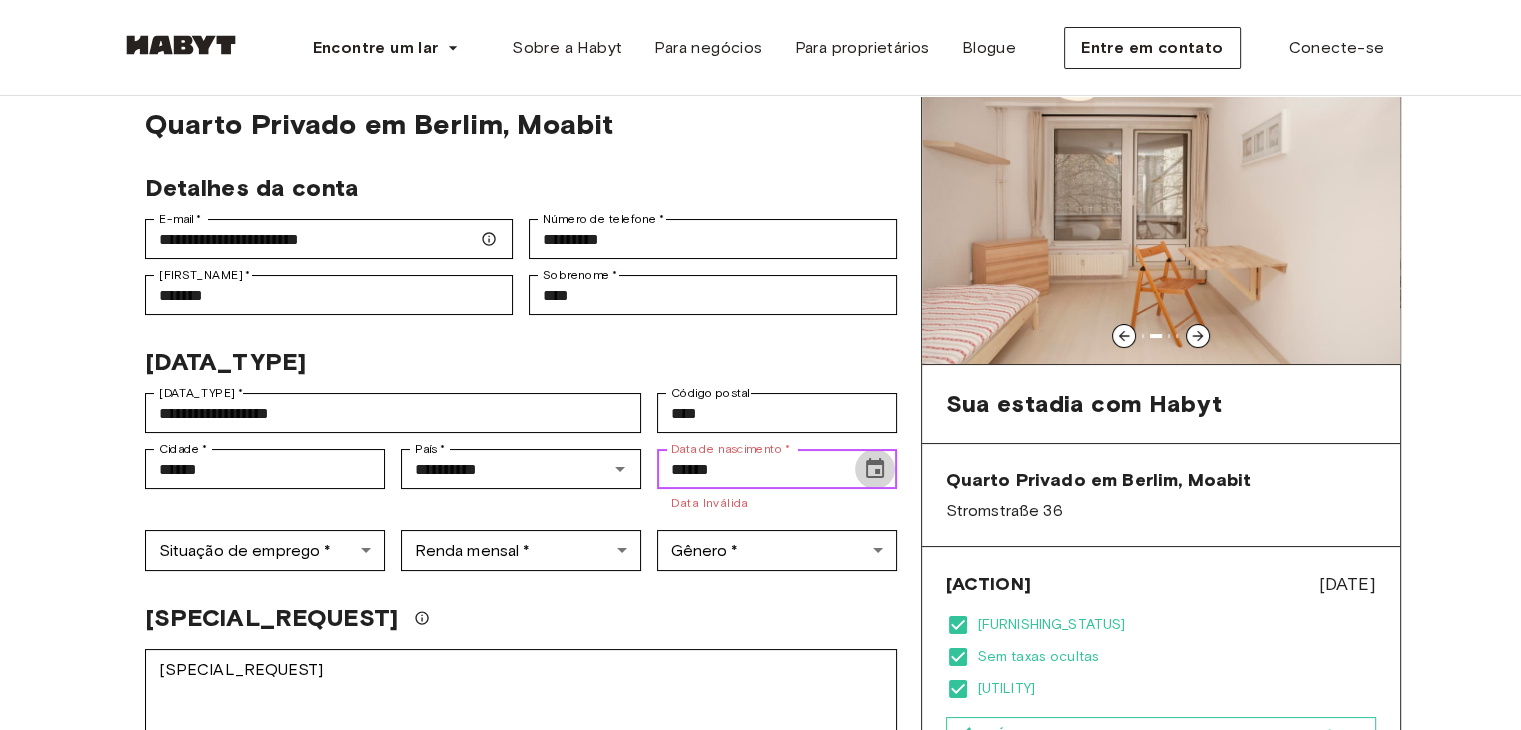 click 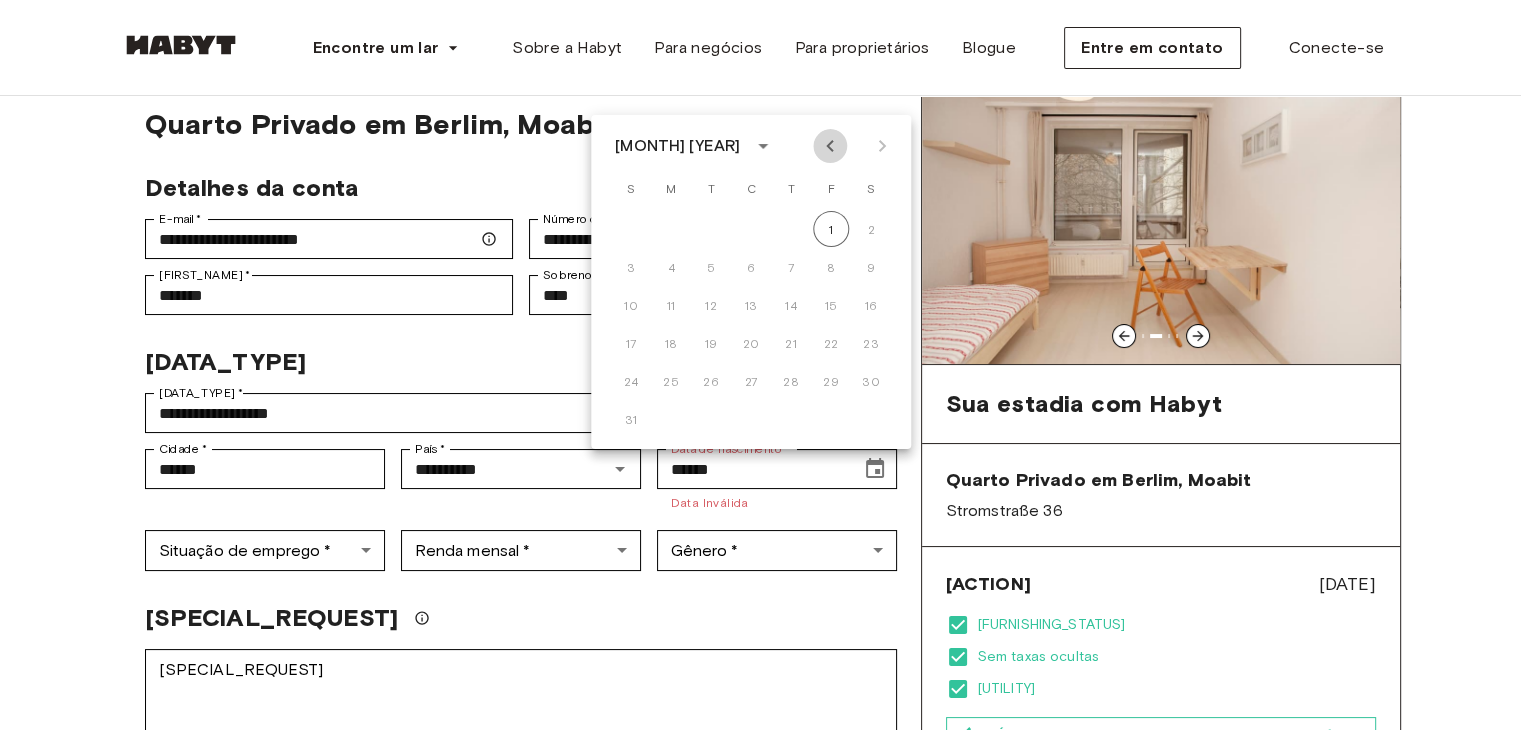 click 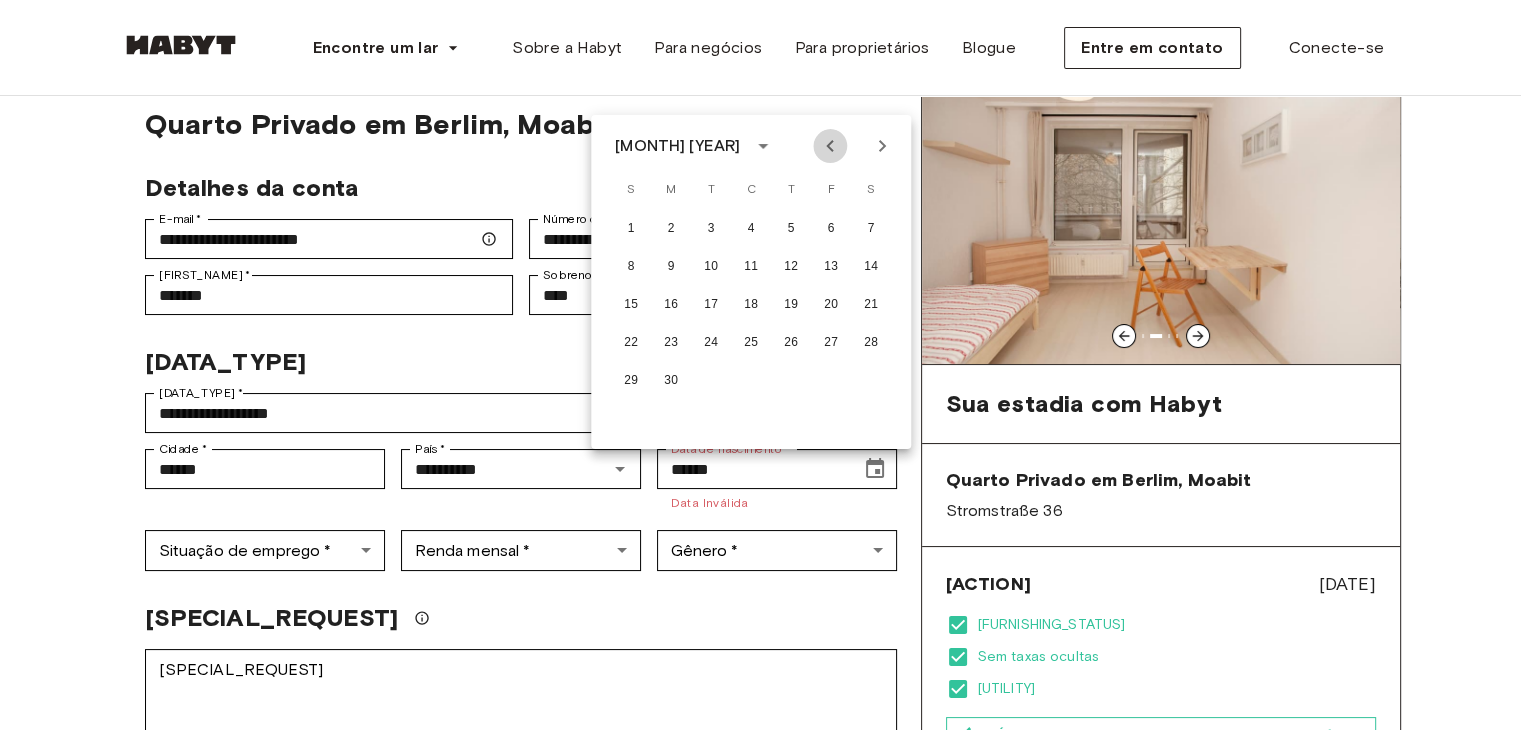 click 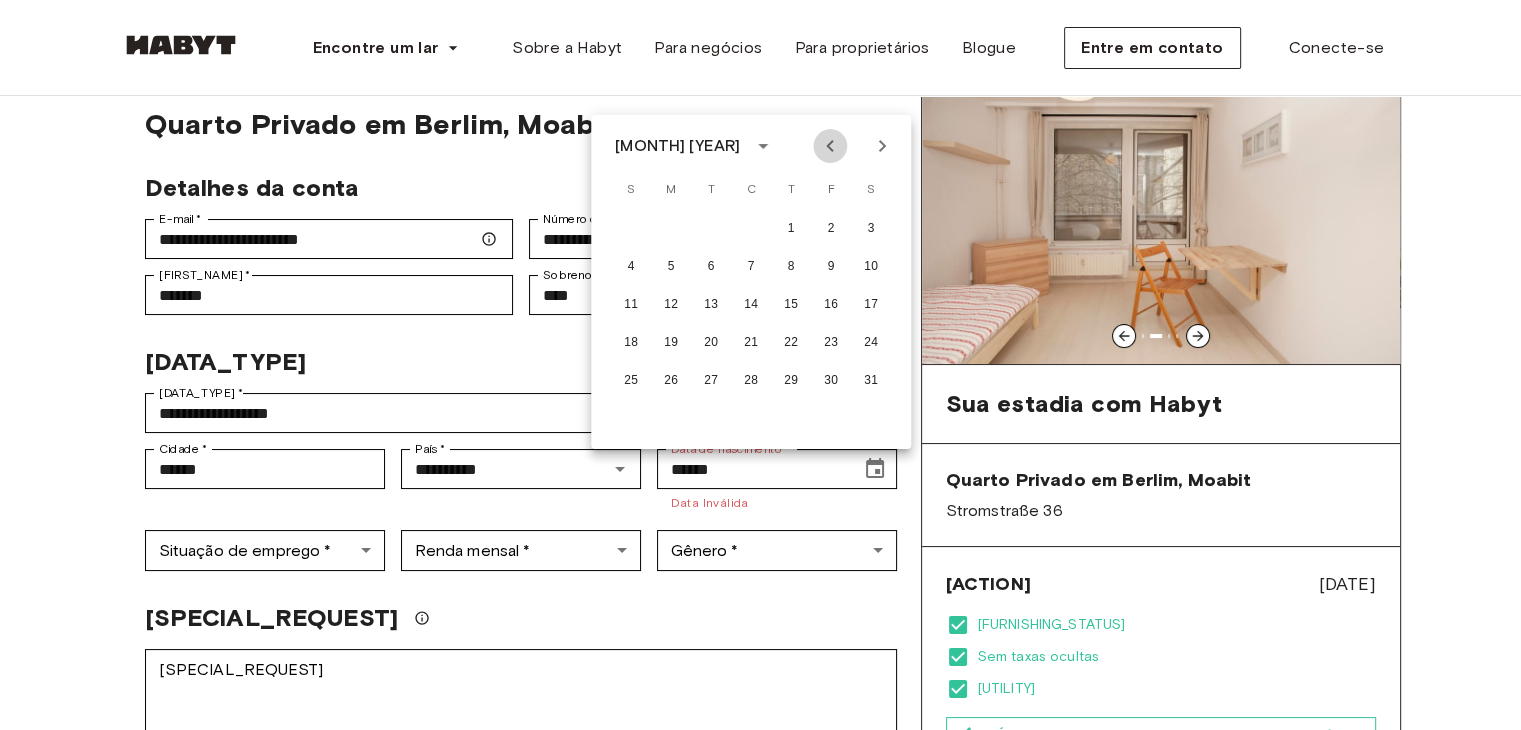 click 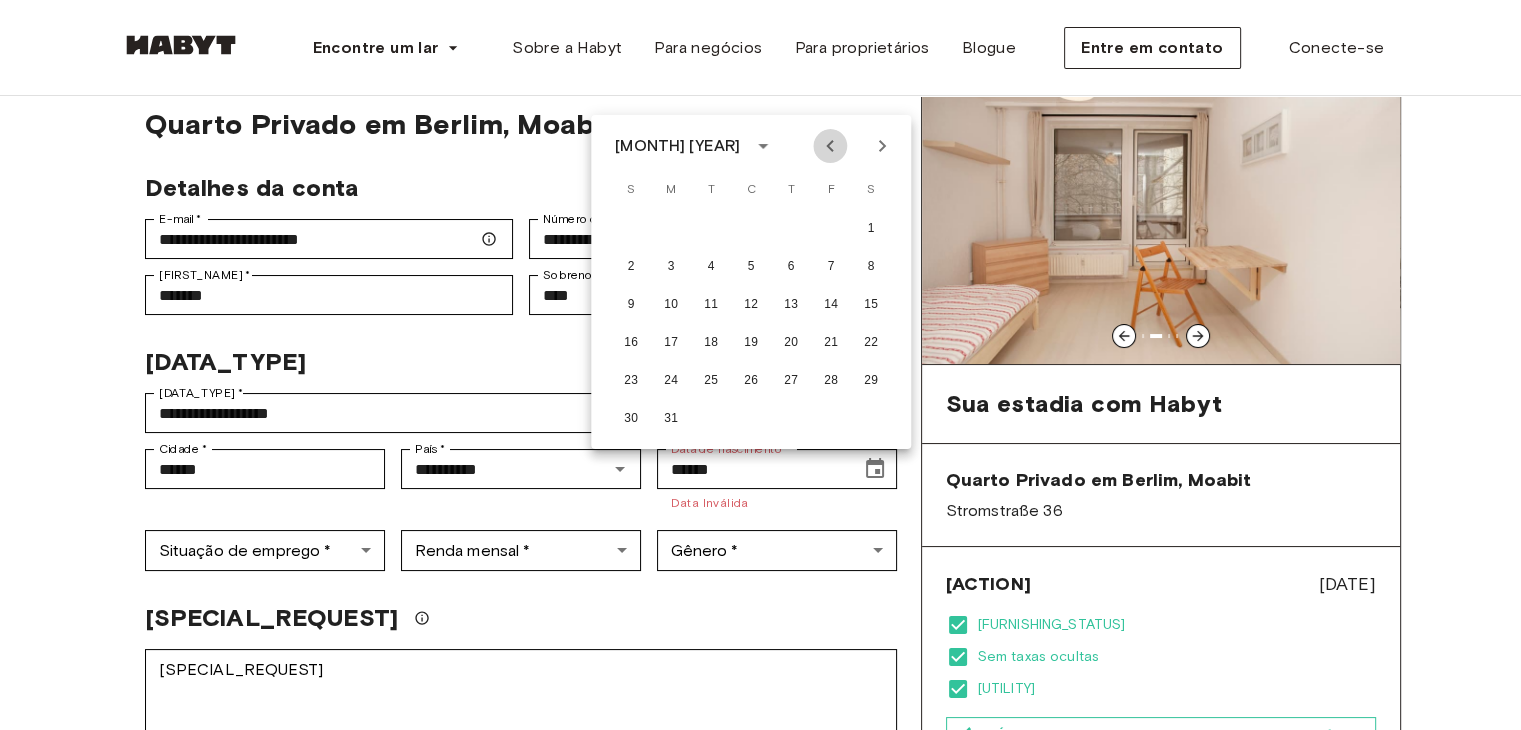 click 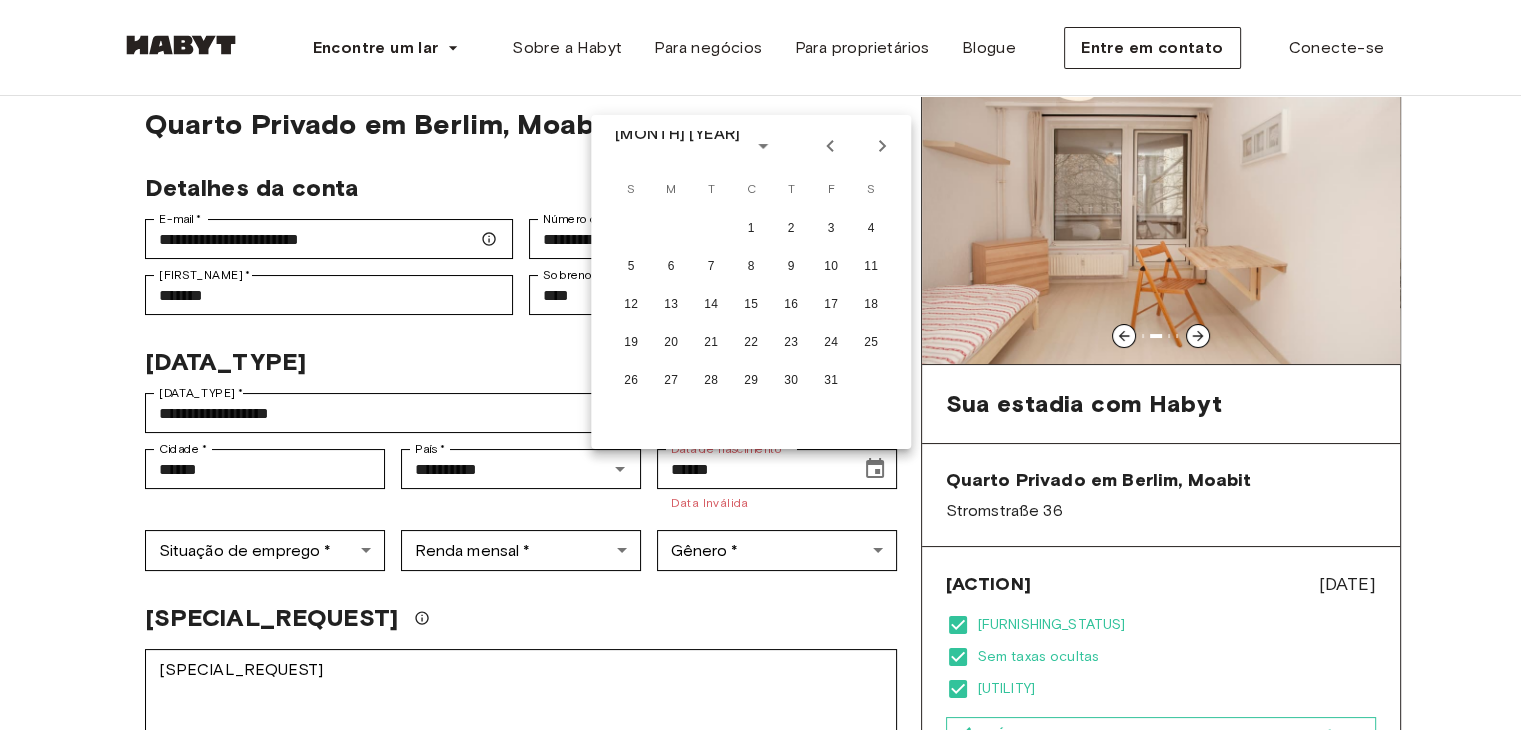 click 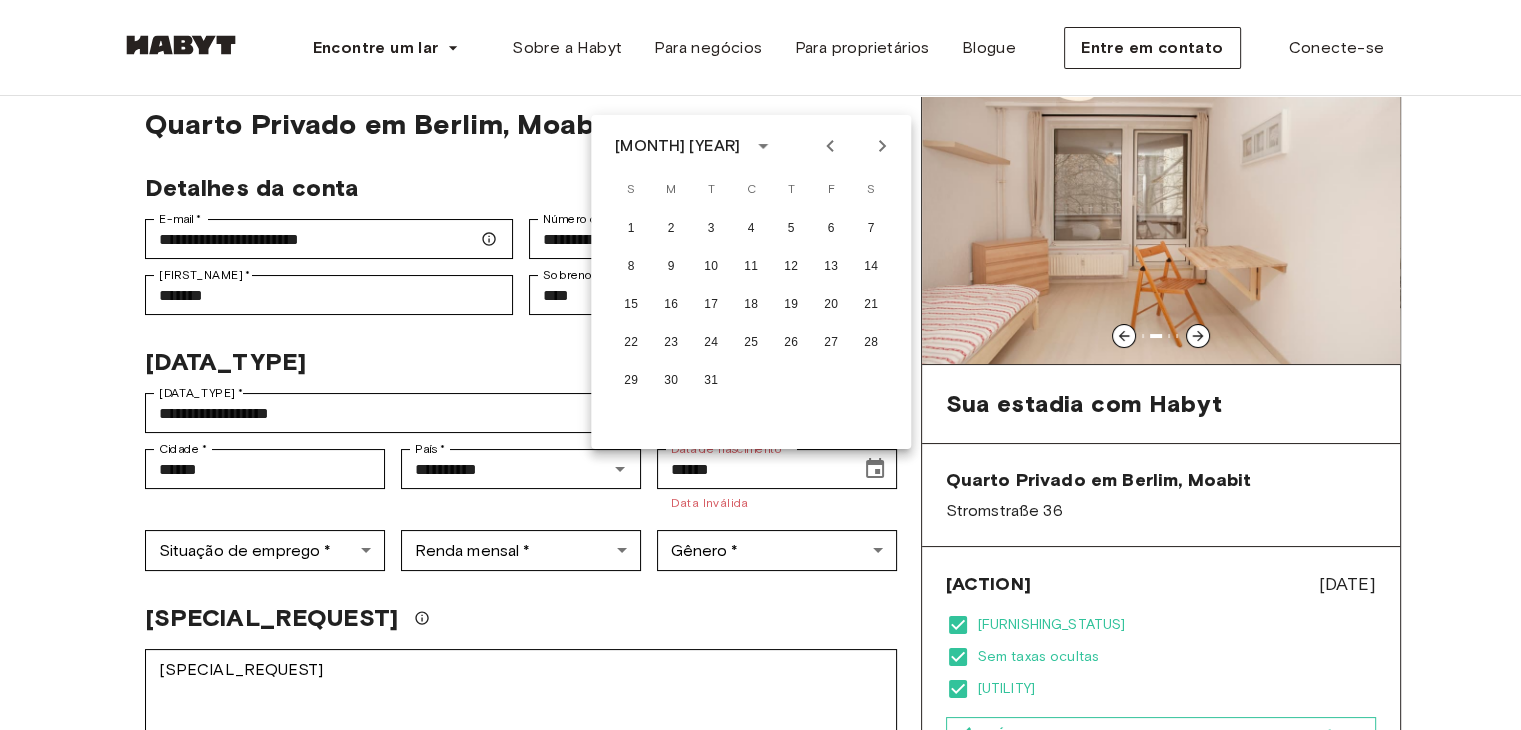click on "[MONTH] [YEAR]" at bounding box center (751, 146) 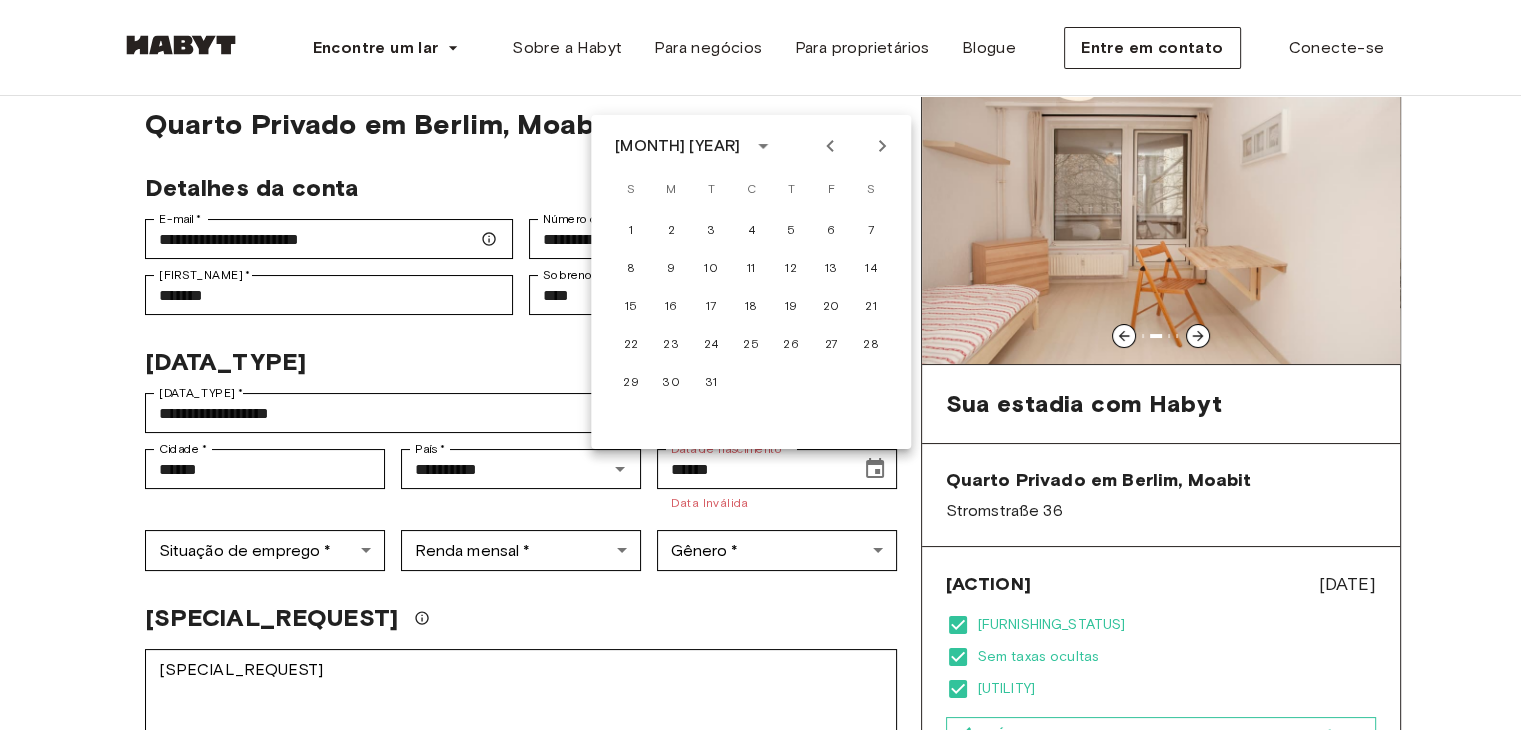 click on "[MONTH] [YEAR]" at bounding box center [677, 145] 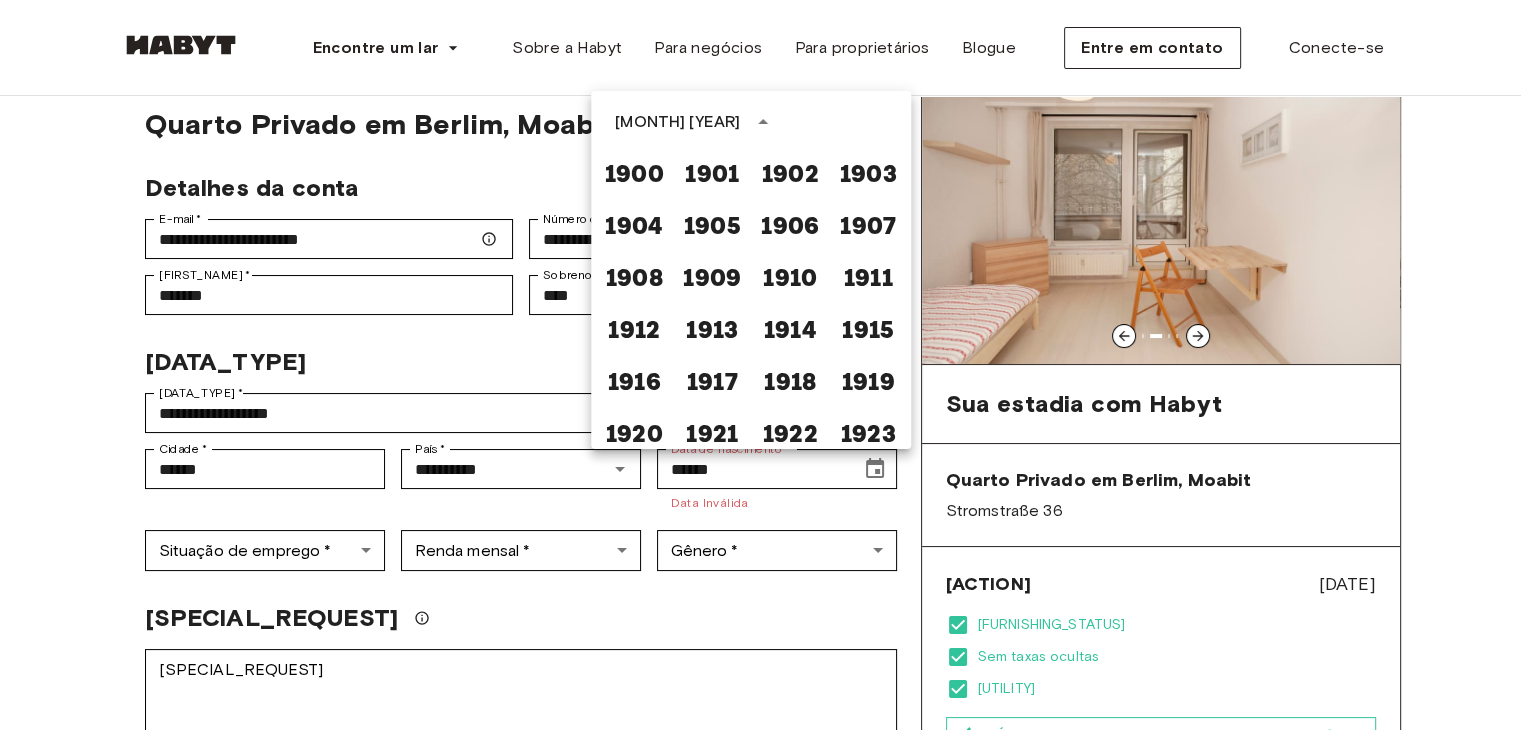 scroll, scrollTop: 1486, scrollLeft: 0, axis: vertical 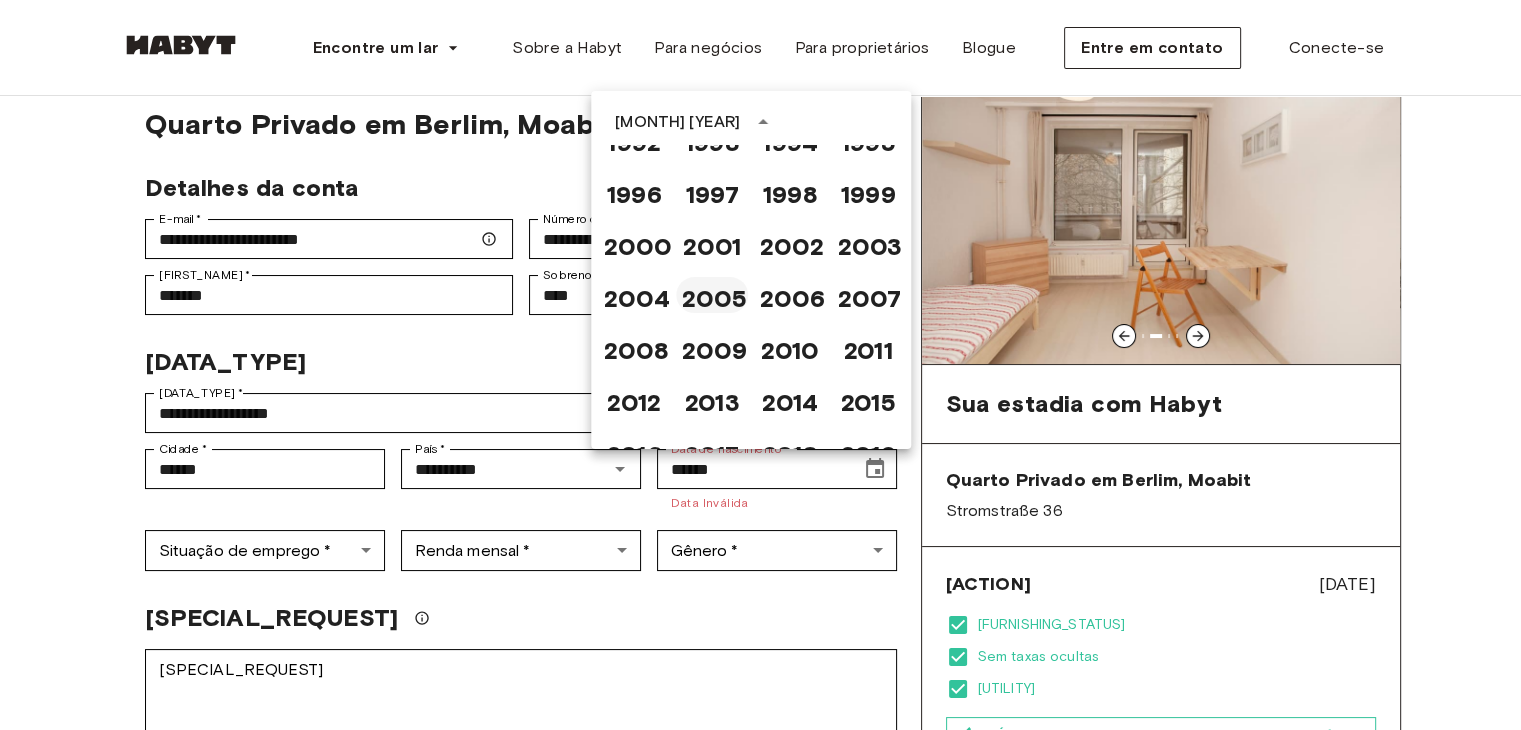 click on "2005" at bounding box center (714, 298) 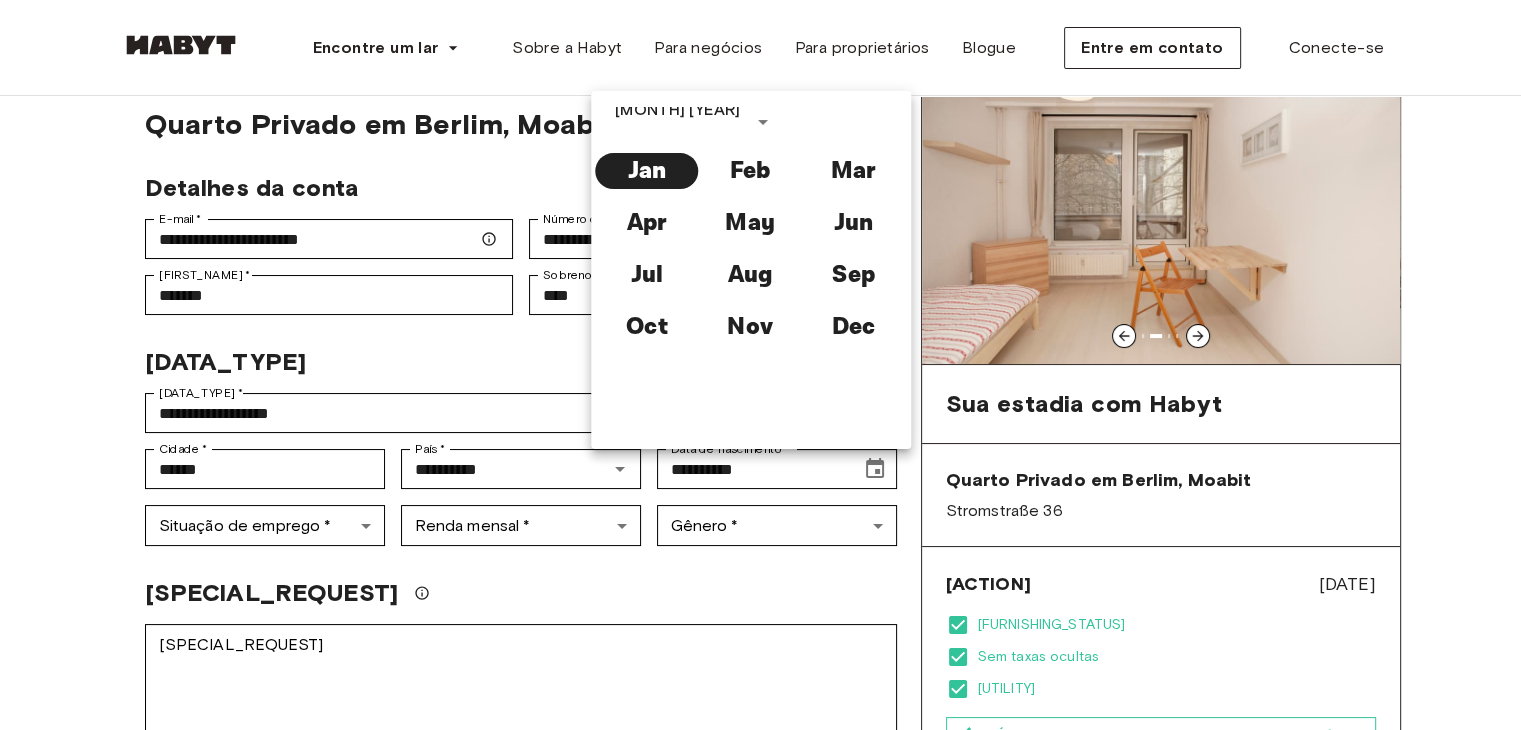 scroll, scrollTop: 0, scrollLeft: 0, axis: both 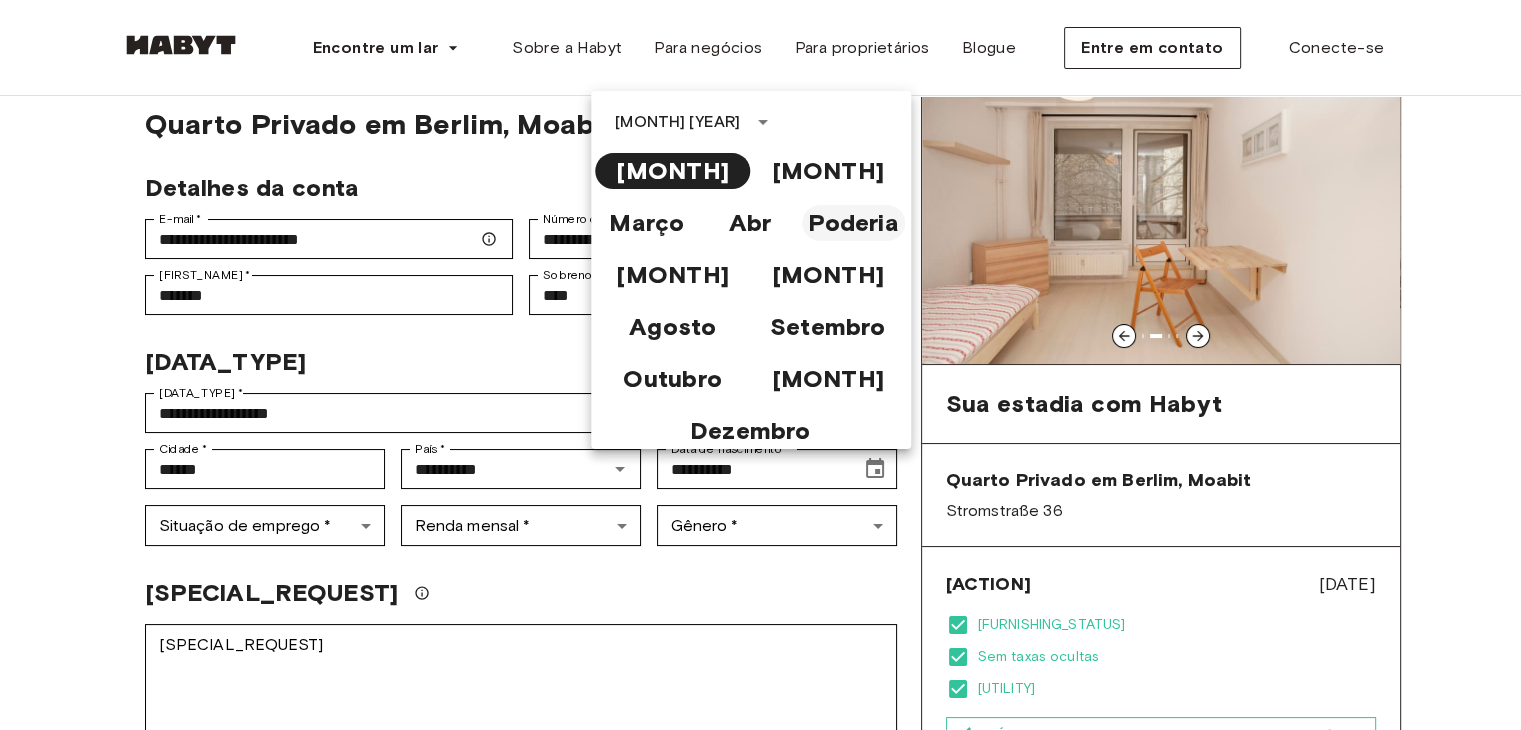 click on "Poderia" at bounding box center (853, 222) 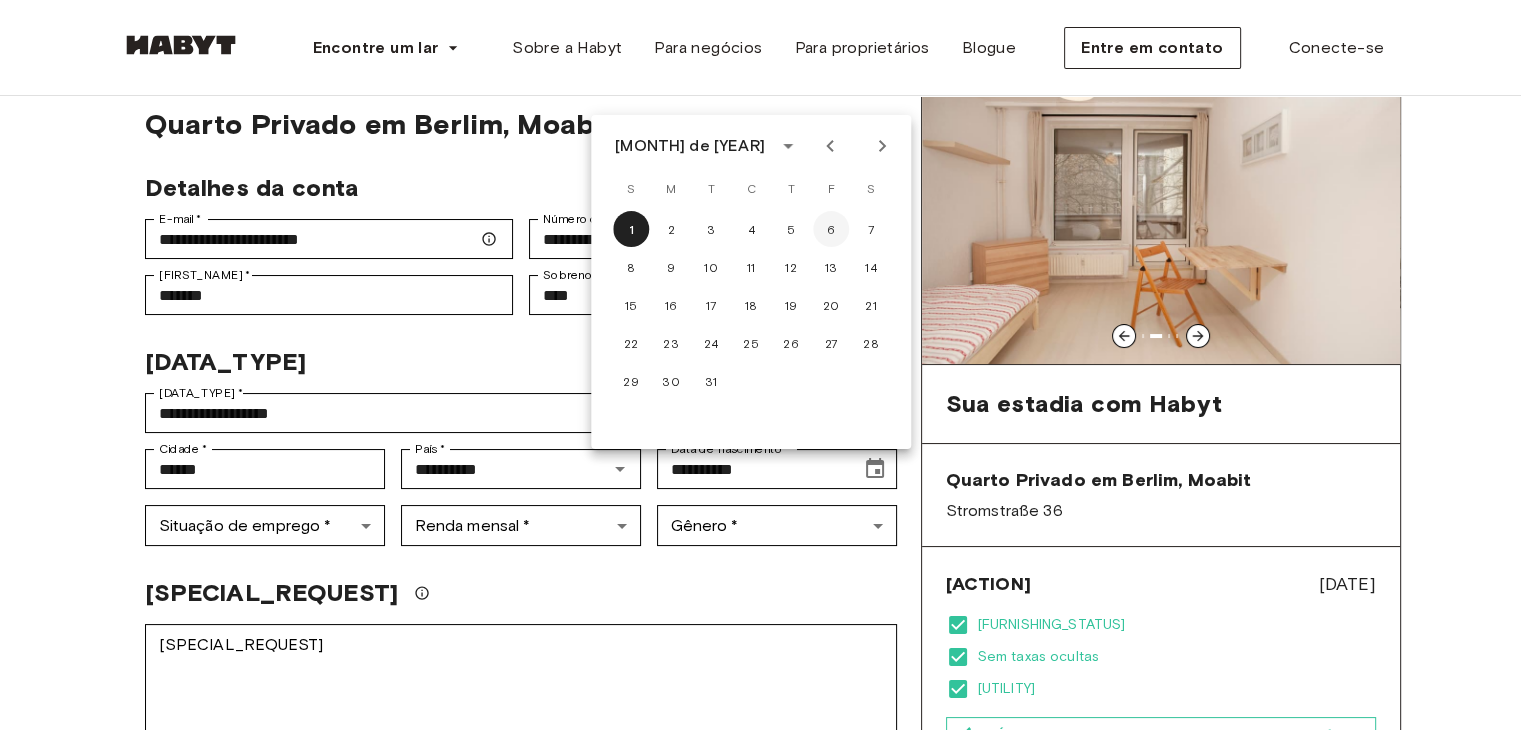 click on "6" at bounding box center [831, 229] 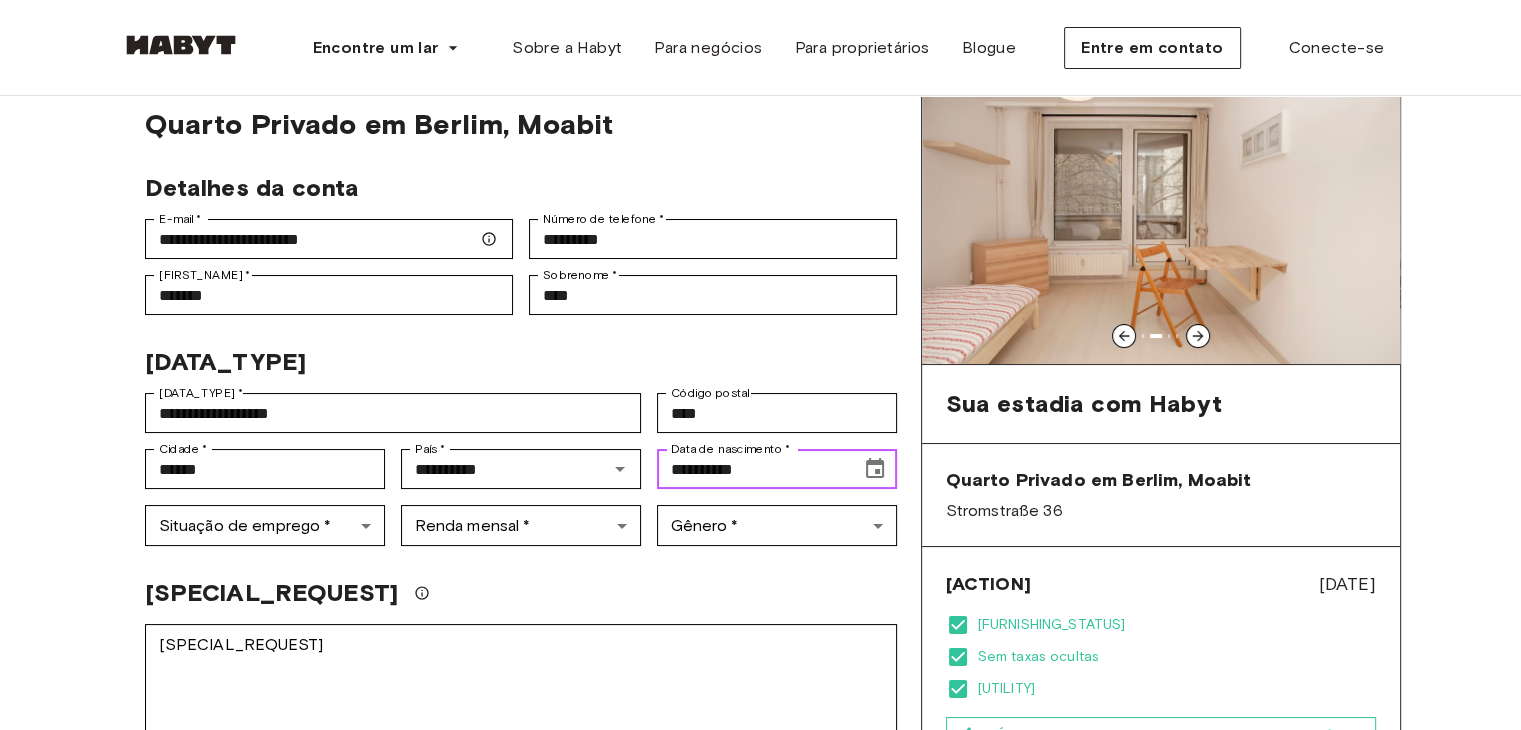 type on "**********" 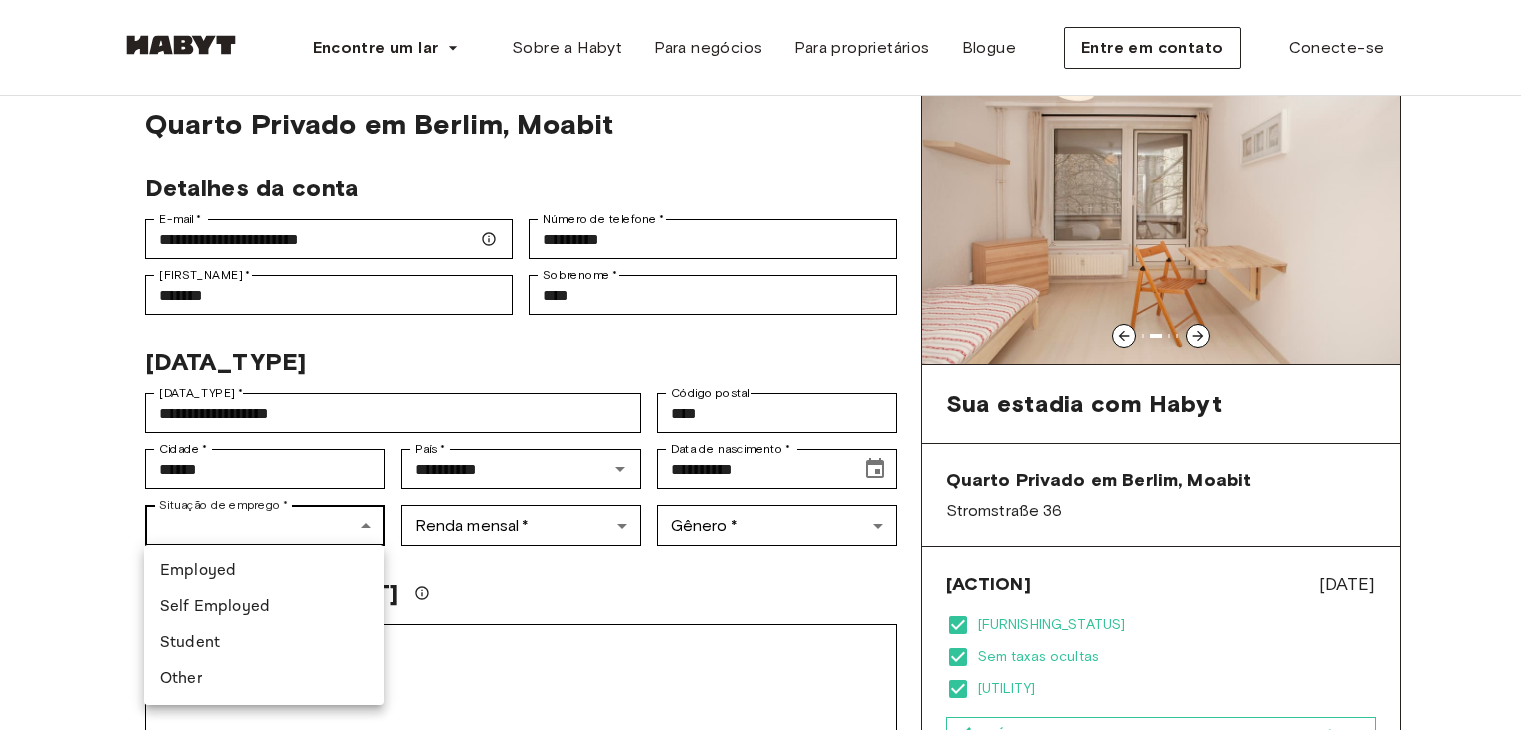 click on "Encontre um lar Europa Amsterdã Berlim Frankfurt Hamburgo Lisboa Madri Milão Módena Paris Turim Munique Roterdão Estugarda Düsseldorf Colônia Zurique Haia Graz Bruxelas Leipzig Ásia Hong Kong Cingapura Seul Phuket Tóquio Sobre a Habyt Para negócios Para proprietários Blogue Entre em contato Conecte-se Voltar aos detalhes do quarto Quarto Privado em Berlim, Moabit Detalhes da conta E-mail    * [EMAIL] E-mail    * Número de telefone    * [PHONE] Número de telefone    * Primeiro nome    * [FIRST_NAME] Primeiro nome    * Sobrenome    * [LAST_NAME] Sobrenome    * Dados pessoais Endereço    * [ADDRESS] Endereço    * Código postal [POSTAL_CODE] Código postal Cidade    * [CITY] Cidade    * País    * [COUNTRY] País    * Data de nascimento    * [DATE_OF_BIRTH] Data de nascimento    * Situação de emprego    * ​ Situação de emprego    * Renda mensal    * ​ Renda mensal    * Gênero    * ​ Gênero    * Pedidos especiais Comentários * Comentários" at bounding box center (768, 1147) 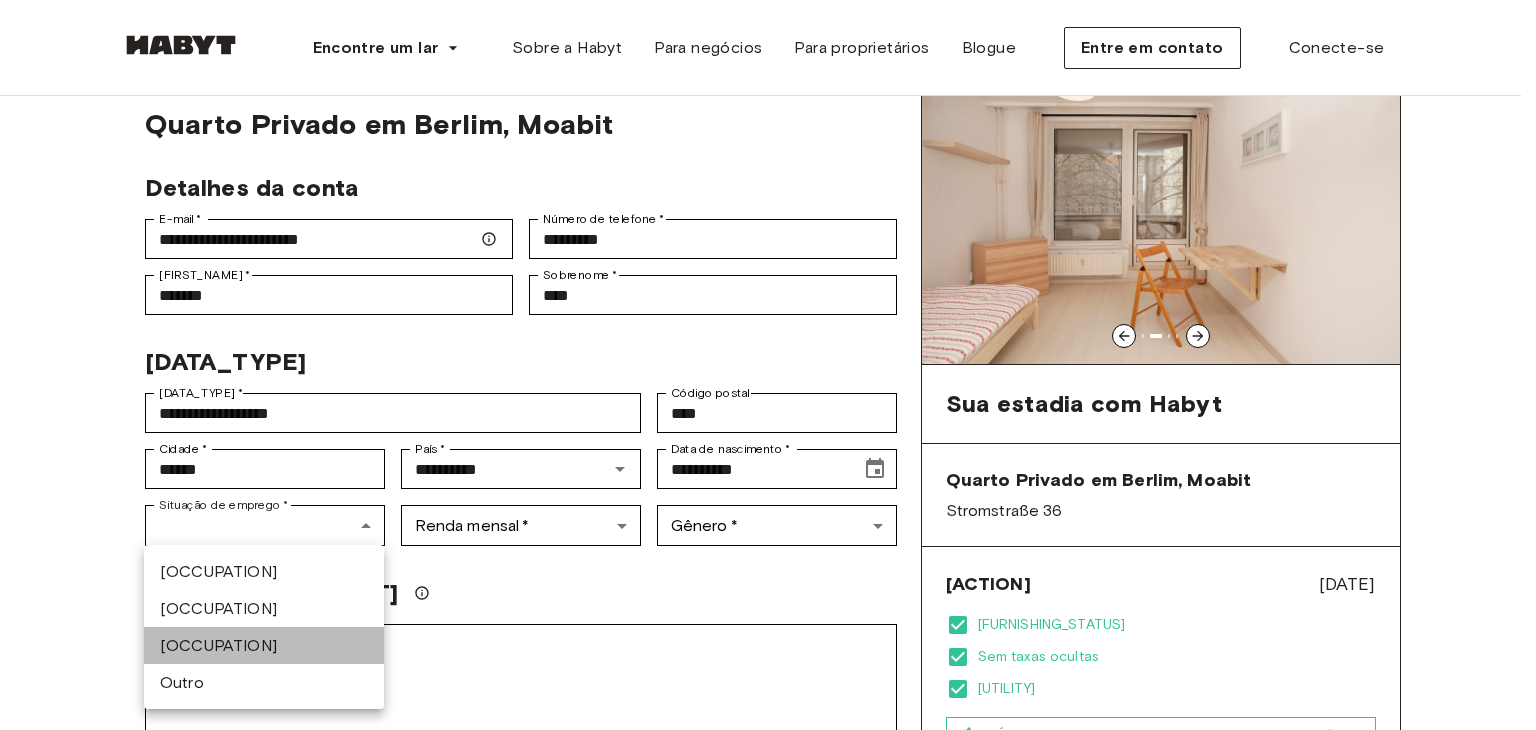 click on "[OCCUPATION]" at bounding box center (264, 645) 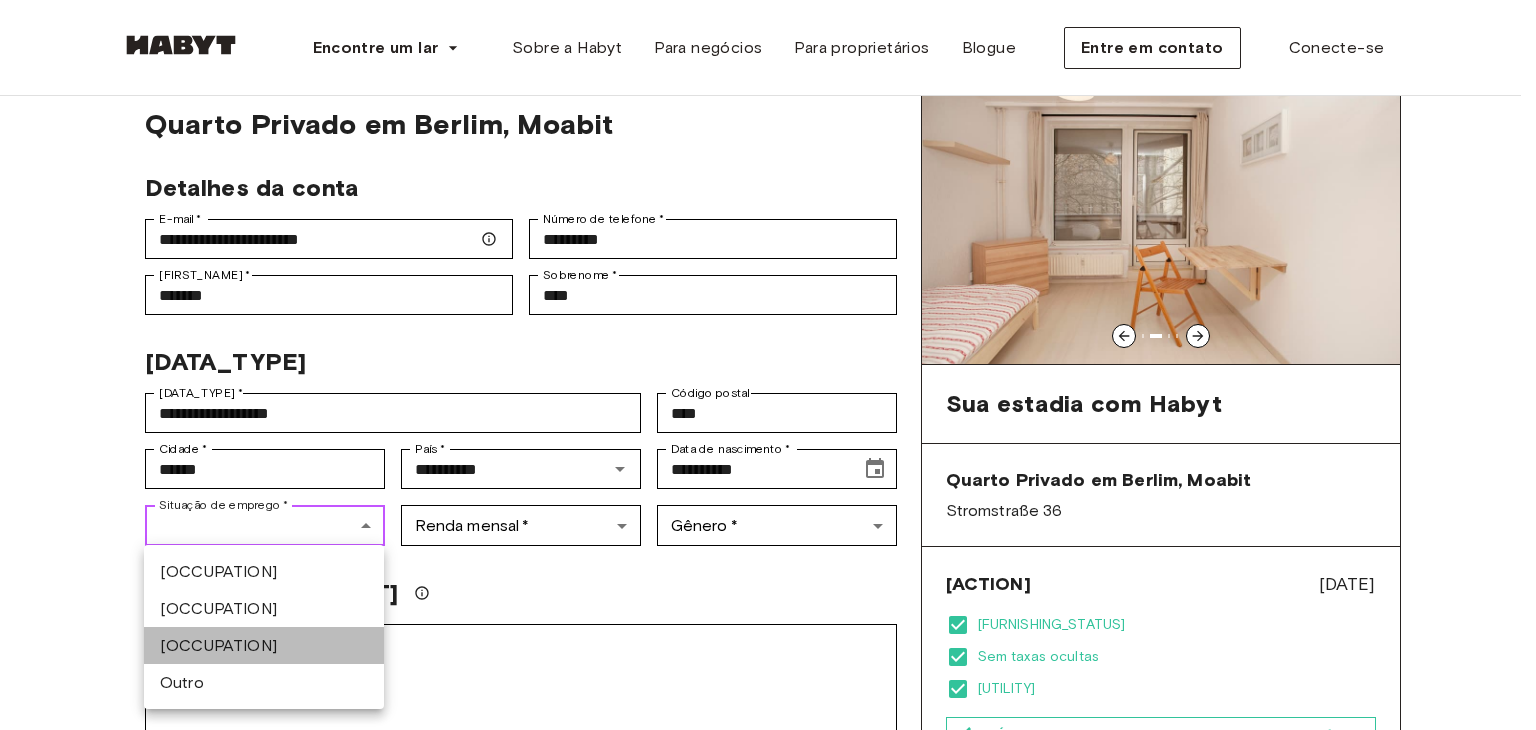 type on "*******" 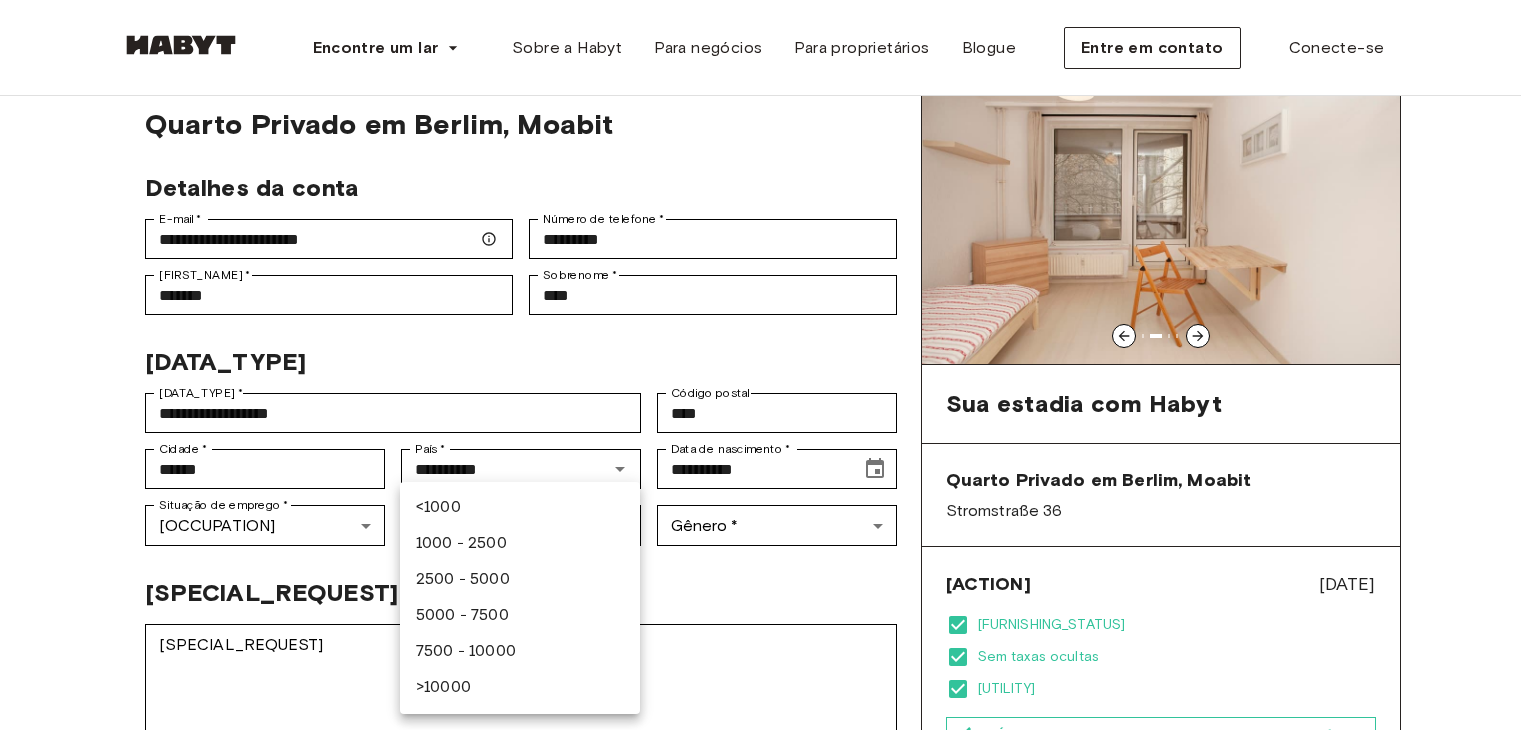 click on "Encontre um lar Europa Amsterdã Berlim Frankfurt Hamburgo Lisboa Madri Milão Módena Paris Turim Munique Roterdão Estugarda Düsseldorf Colônia Zurique Haia Graz Bruxelas Leipzig Ásia Hong Kong Cingapura Seul Phuket Tóquio Sobre a Habyt Para negócios Para proprietários Blogue Entre em contato Conecte-se Voltar aos detalhes do quarto Quarto Privado em Berlim, Moabit Detalhes da conta E-mail    * [EMAIL] E-mail    * Número de telefone    * [PHONE] Número de telefone    * Primeiro nome    * [FIRST_NAME] Primeiro nome    * Sobrenome    * [LAST_NAME] Sobrenome    * Dados pessoais Endereço    * [ADDRESS] Endereço    * Código postal [POSTAL_CODE] Código postal Cidade    * [CITY] Cidade    * País    * [COUNTRY] País    * Data de nascimento    * [DATE_OF_BIRTH] Data de nascimento    * Situação de emprego    * Estudante ******* Situação de emprego    * Renda mensal    * ​ Renda mensal    * Gênero    * ​ Gênero    * Pedidos especiais Comentários *" at bounding box center (768, 1147) 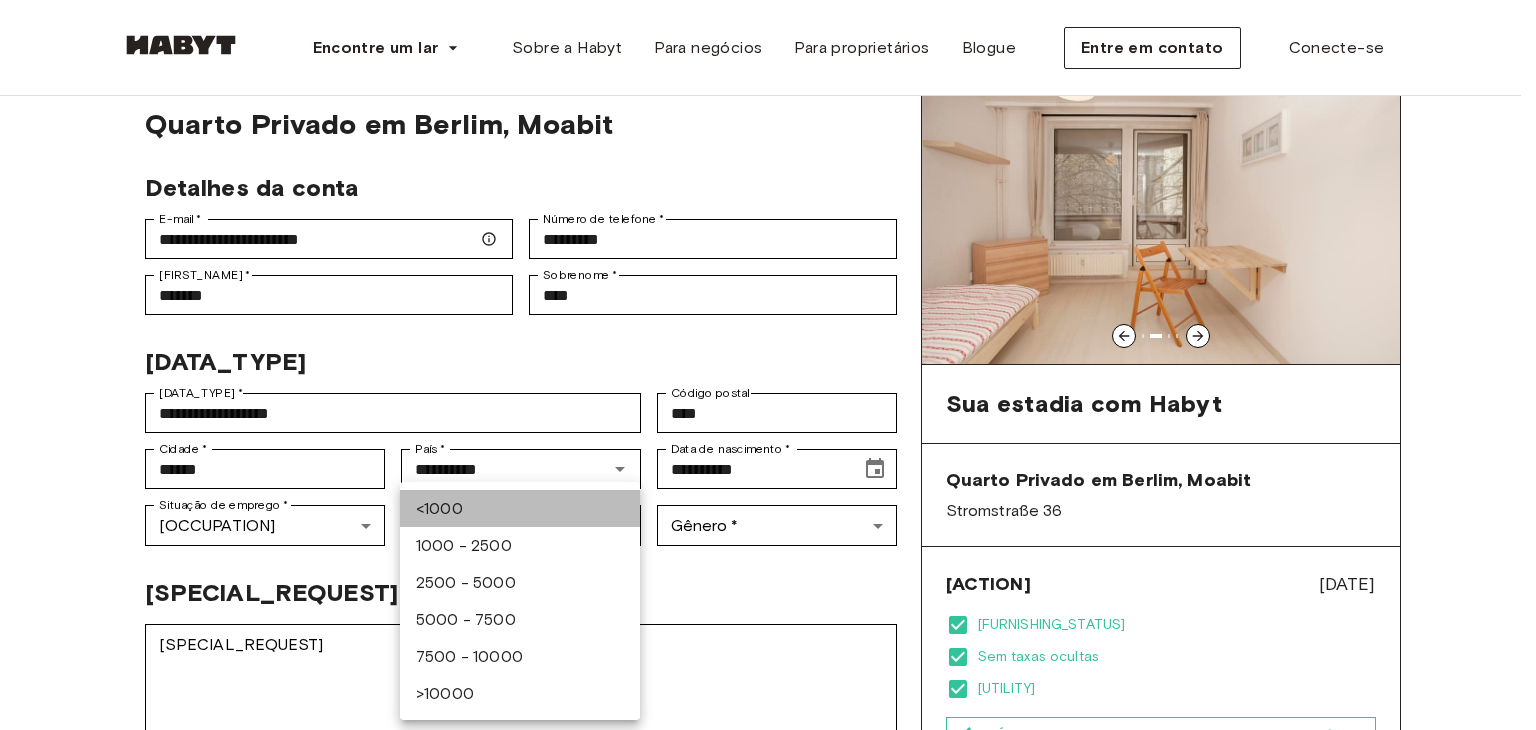 click on "<1000" at bounding box center [520, 508] 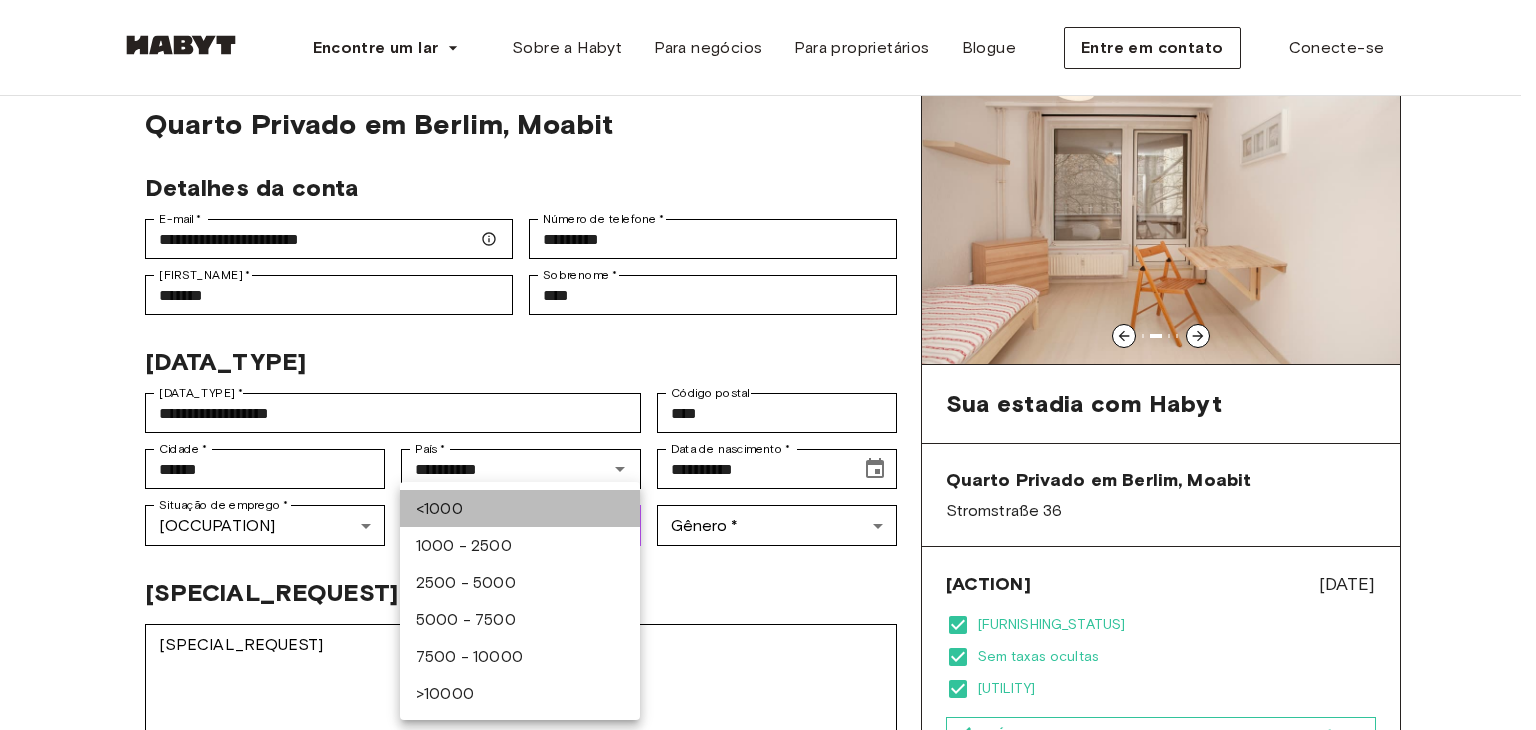 type on "******" 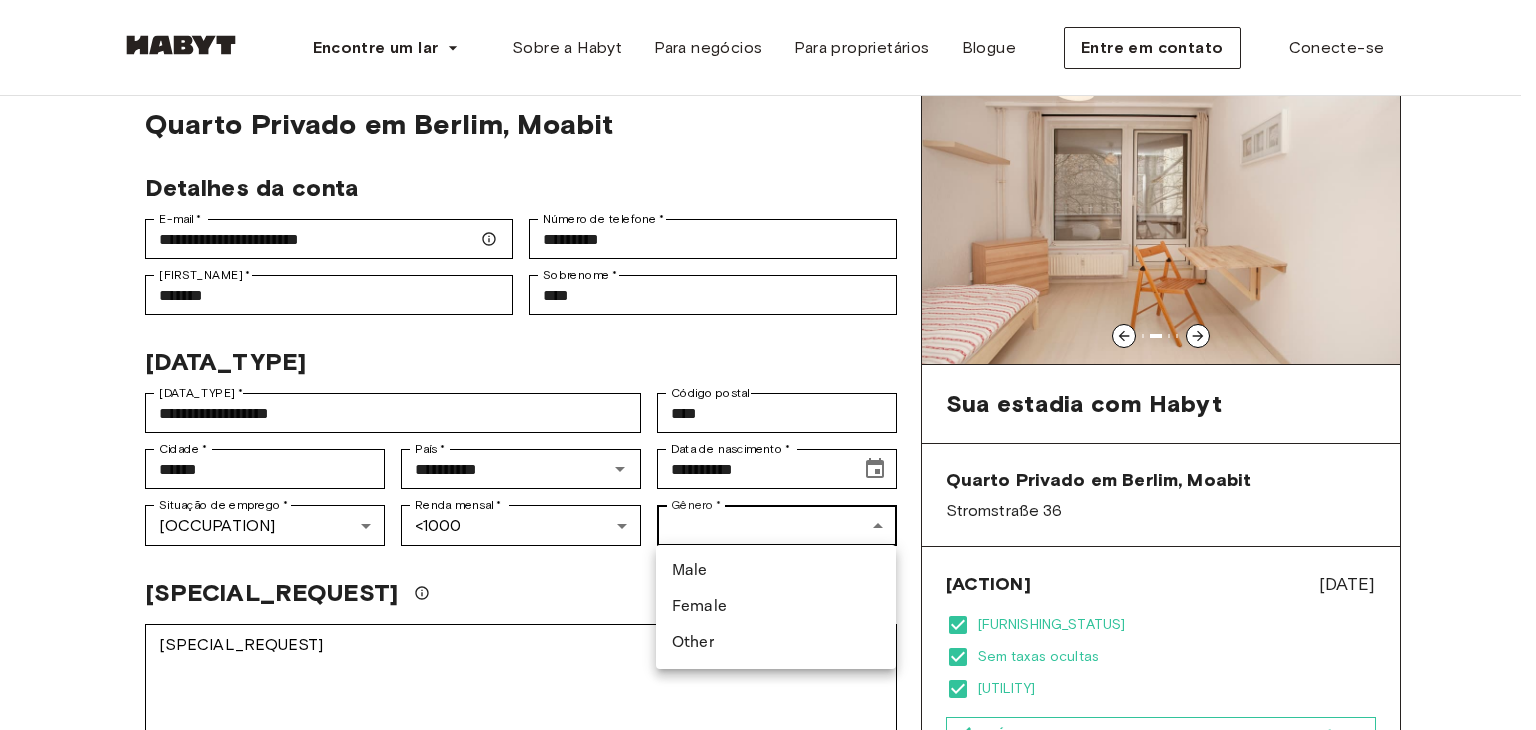 click on "Encontre um lar Europa Amsterdã Berlim Frankfurt Hamburgo Lisboa Madri Milão Módena Paris Turim Munique Roterdão Estugarda Düsseldorf Colônia Zurique Haia Graz Bruxelas Leipzig Ásia Hong Kong Cingapura Seul Phuket Tóquio Sobre a Habyt Para negócios Para proprietários Blogue Entre em contato Conecte-se Voltar aos detalhes do quarto Quarto Privado em Berlim, Moabit Detalhes da conta E-mail    * [EMAIL] E-mail    * Número de telefone    * [PHONE] Número de telefone    * Primeiro nome    * [FIRST_NAME] Primeiro nome    * Sobrenome    * [LAST_NAME] Sobrenome    * Dados pessoais Endereço    * [ADDRESS] Endereço    * Código postal [POSTAL_CODE] Código postal Cidade    * [CITY] Cidade    * País    * [COUNTRY] País    * Data de nascimento    * [DATE_OF_BIRTH] Data de nascimento    * Situação de emprego    * Estudante ******* Situação de emprego    * Renda mensal    * <1000 ****** Renda mensal    * Gênero    * ​ Gênero    * Pedidos especiais *  e" at bounding box center [768, 1147] 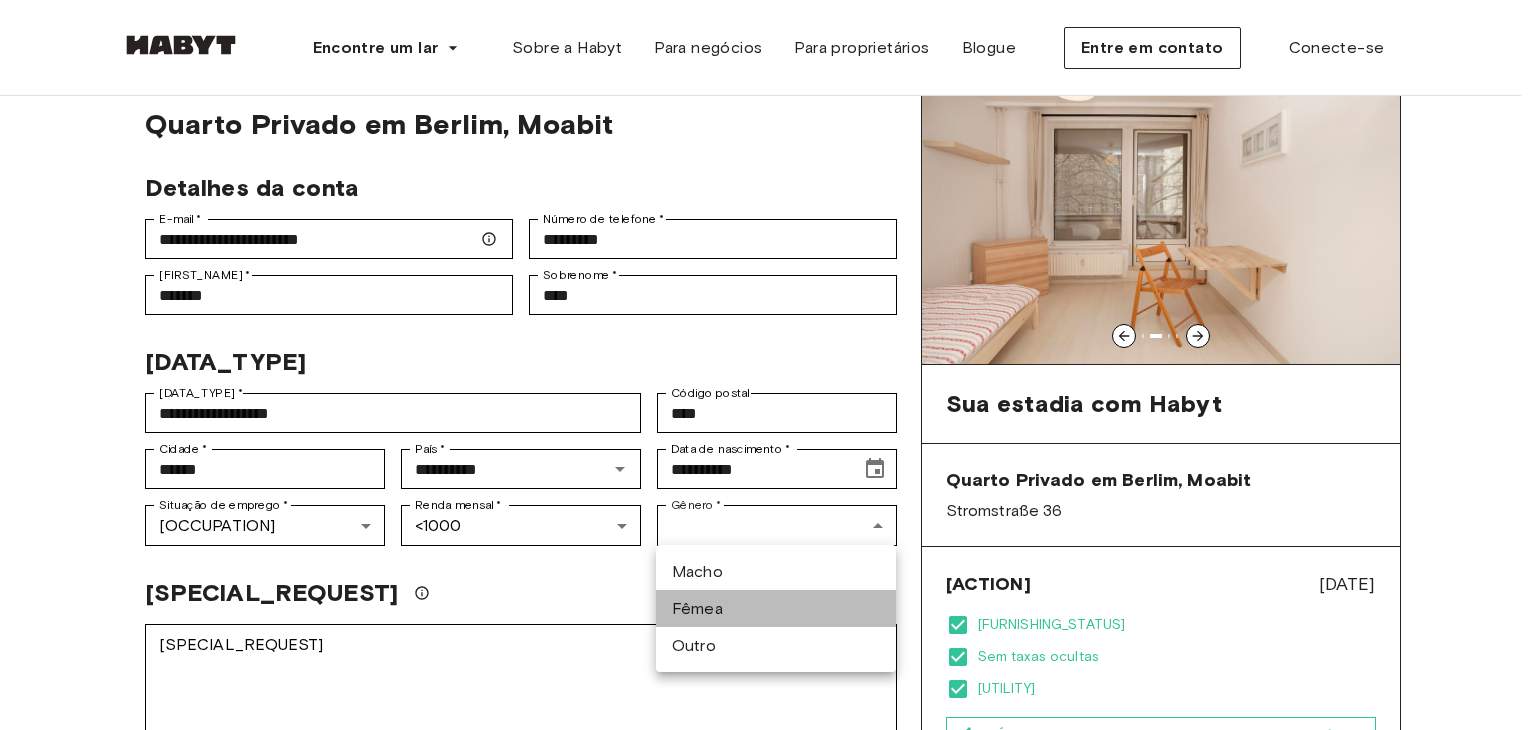 click on "Fêmea" at bounding box center [776, 608] 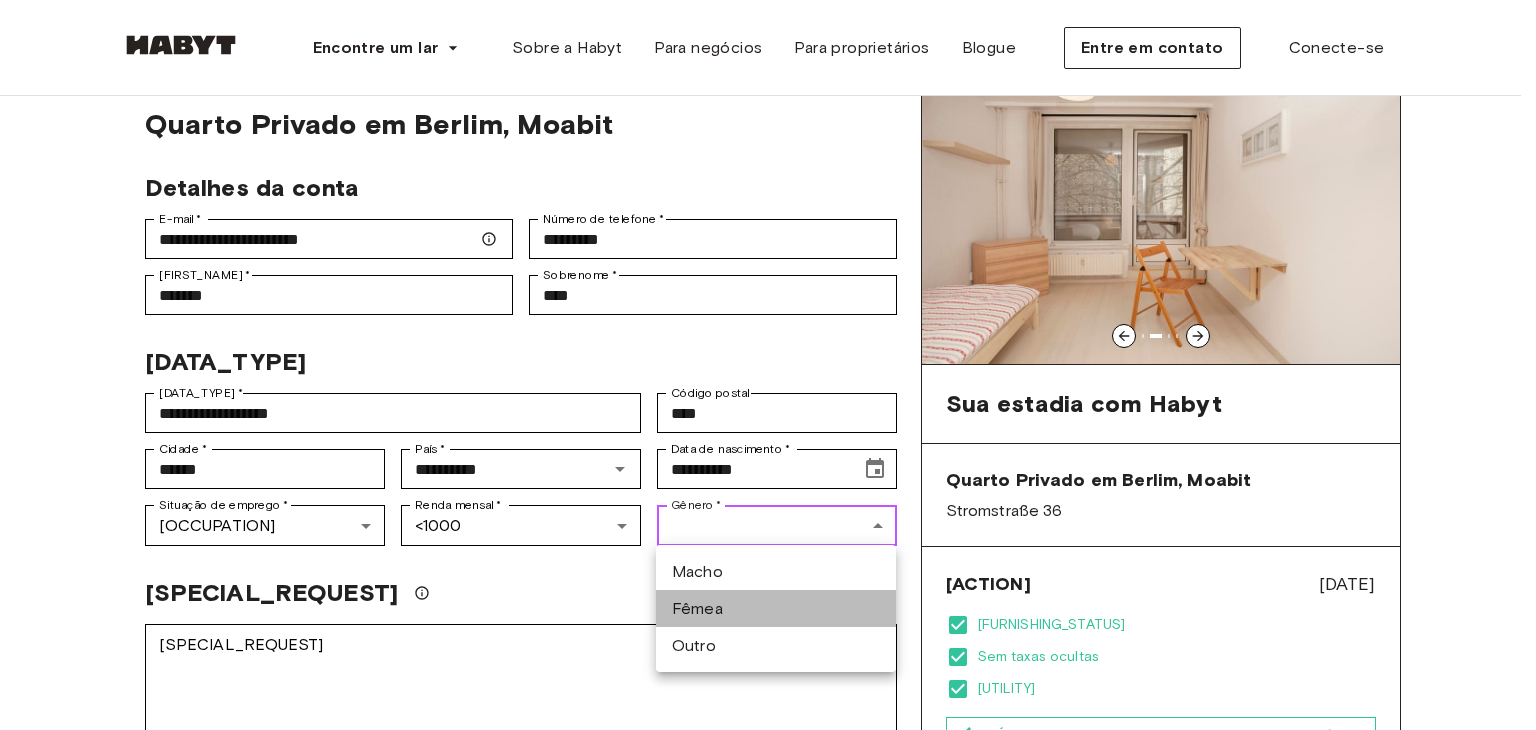 type on "******" 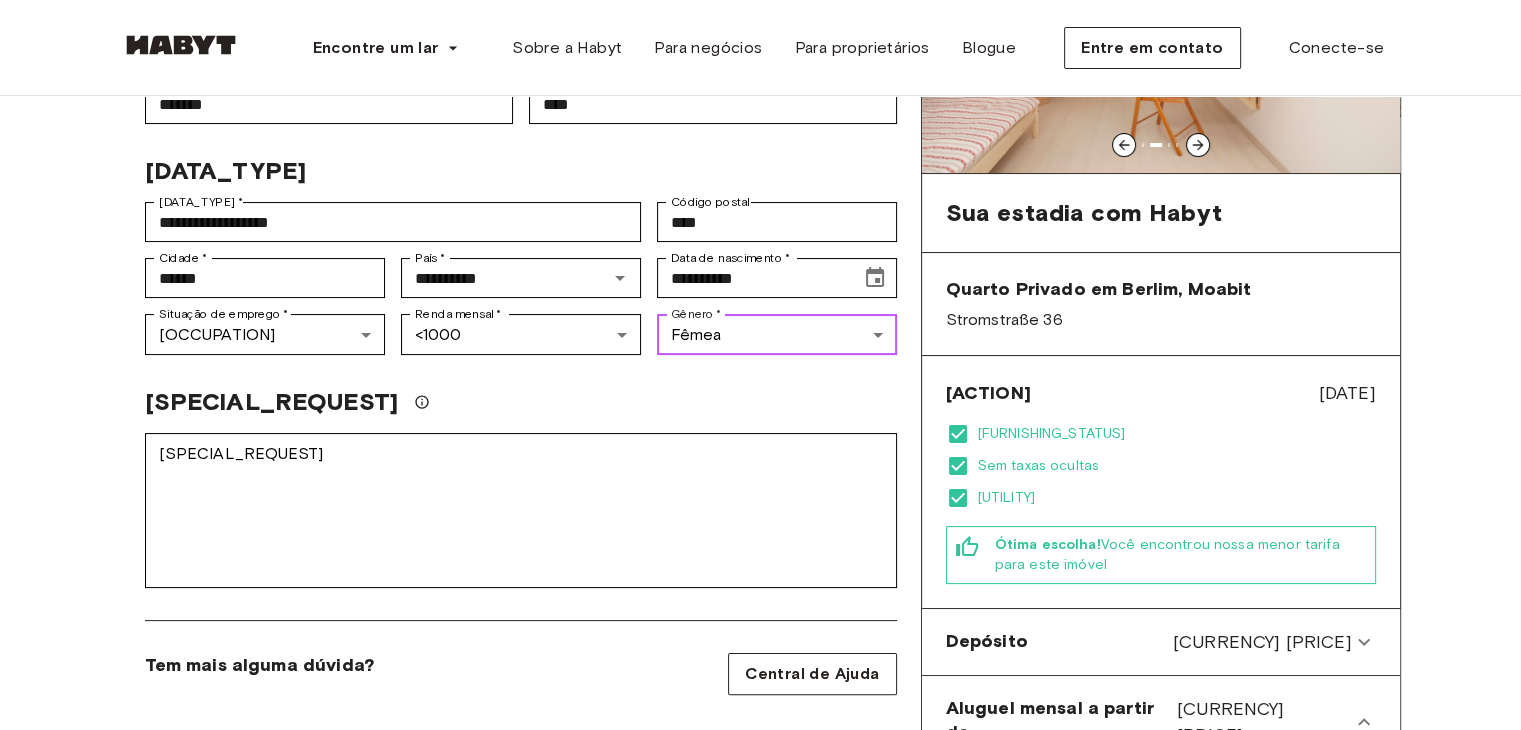 scroll, scrollTop: 283, scrollLeft: 0, axis: vertical 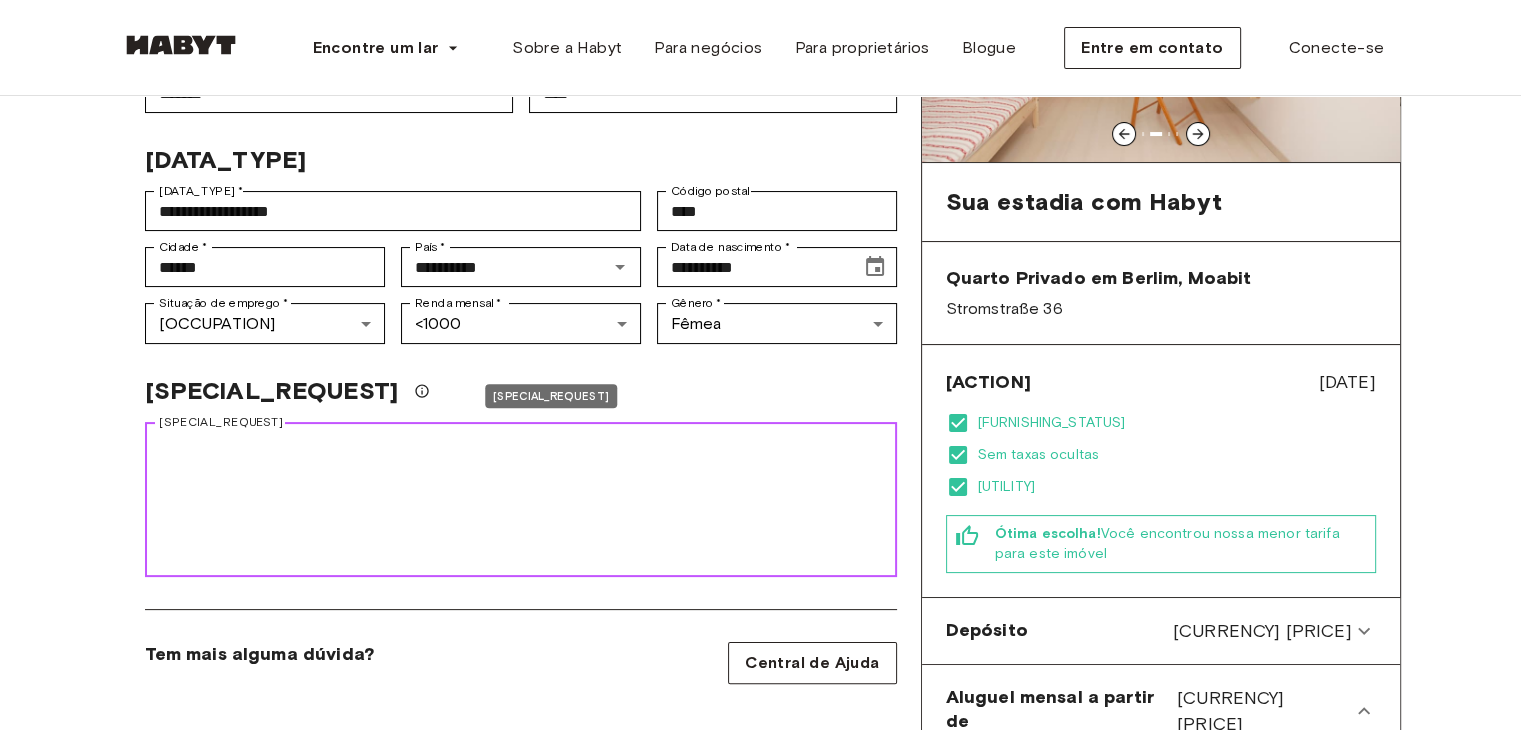 click on "[SPECIAL_REQUEST]" at bounding box center [521, 500] 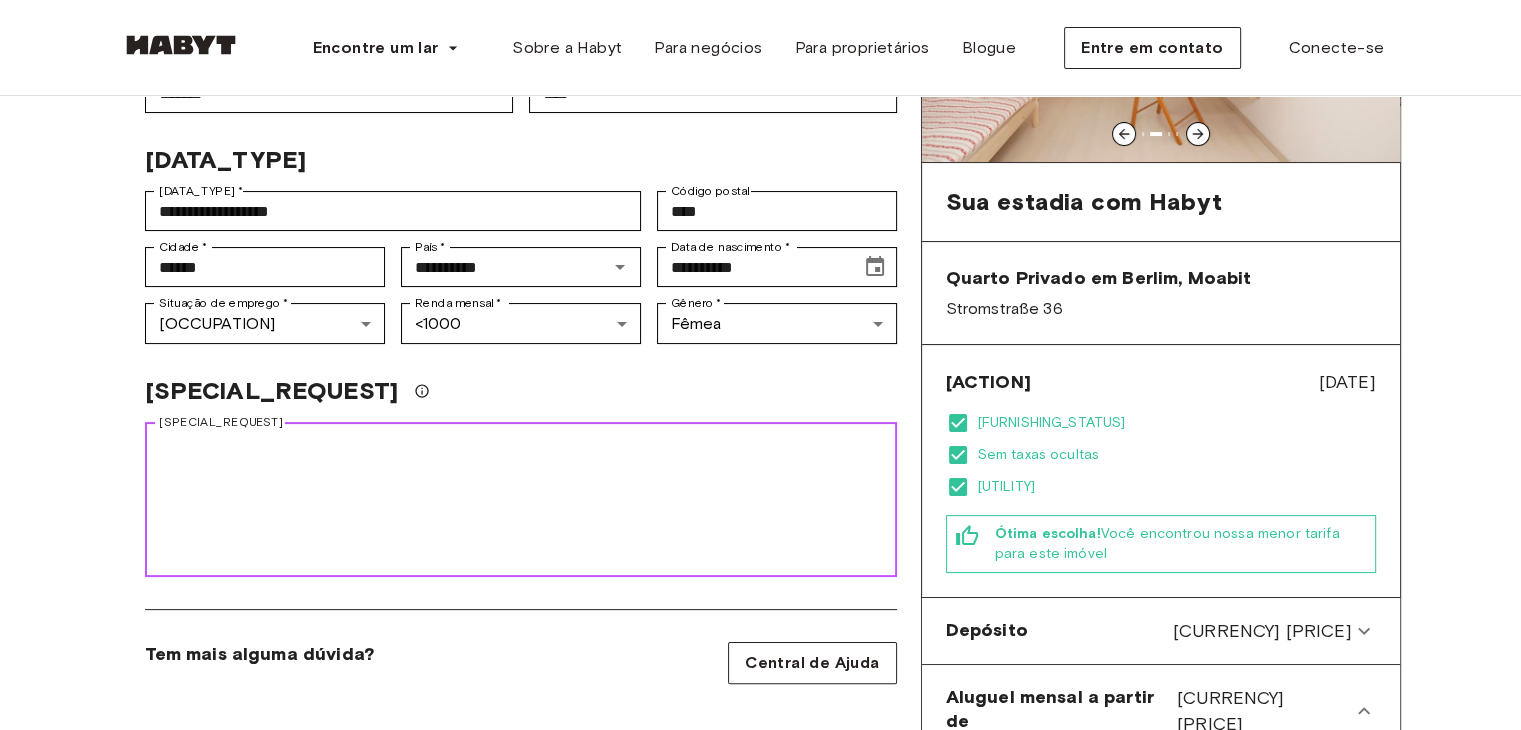 scroll, scrollTop: 921, scrollLeft: 0, axis: vertical 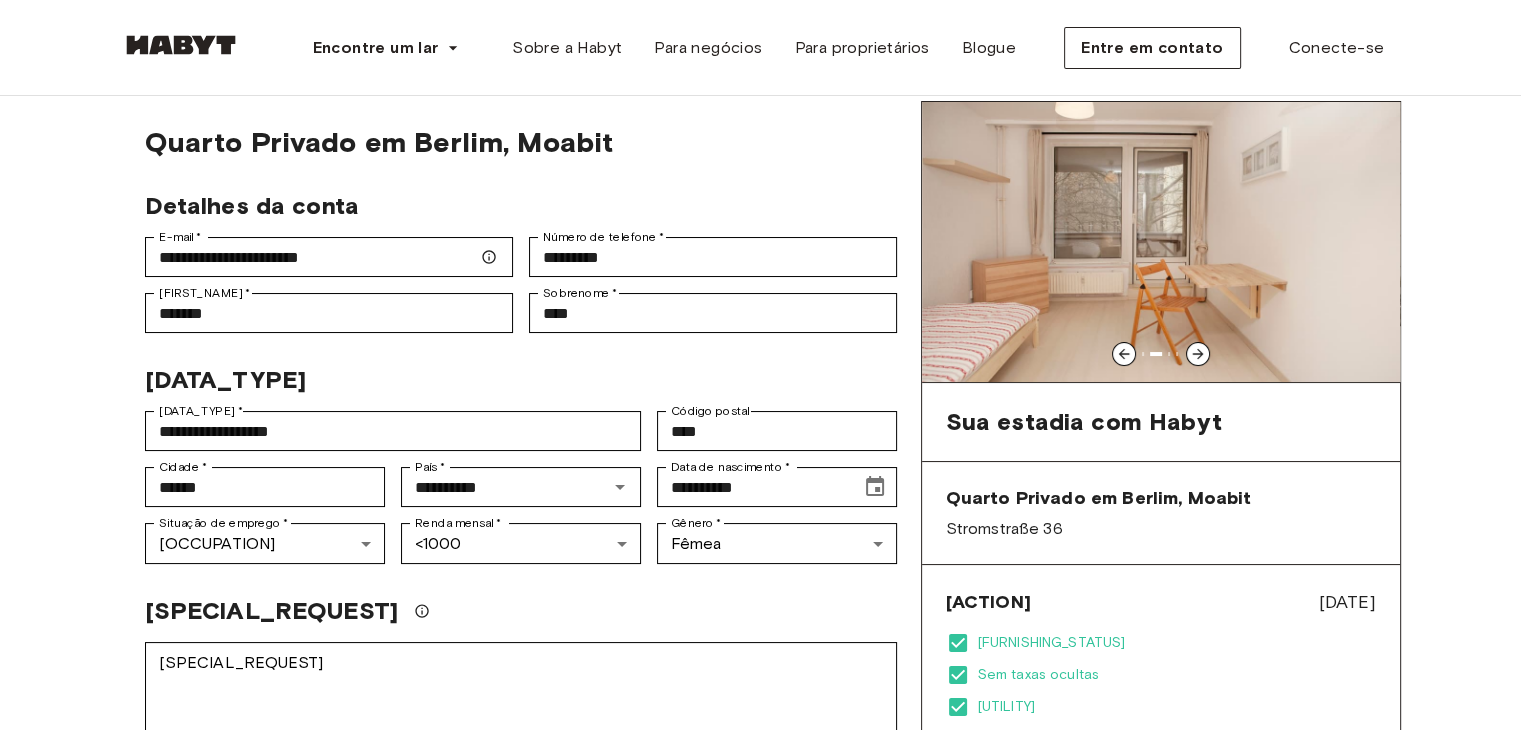 click 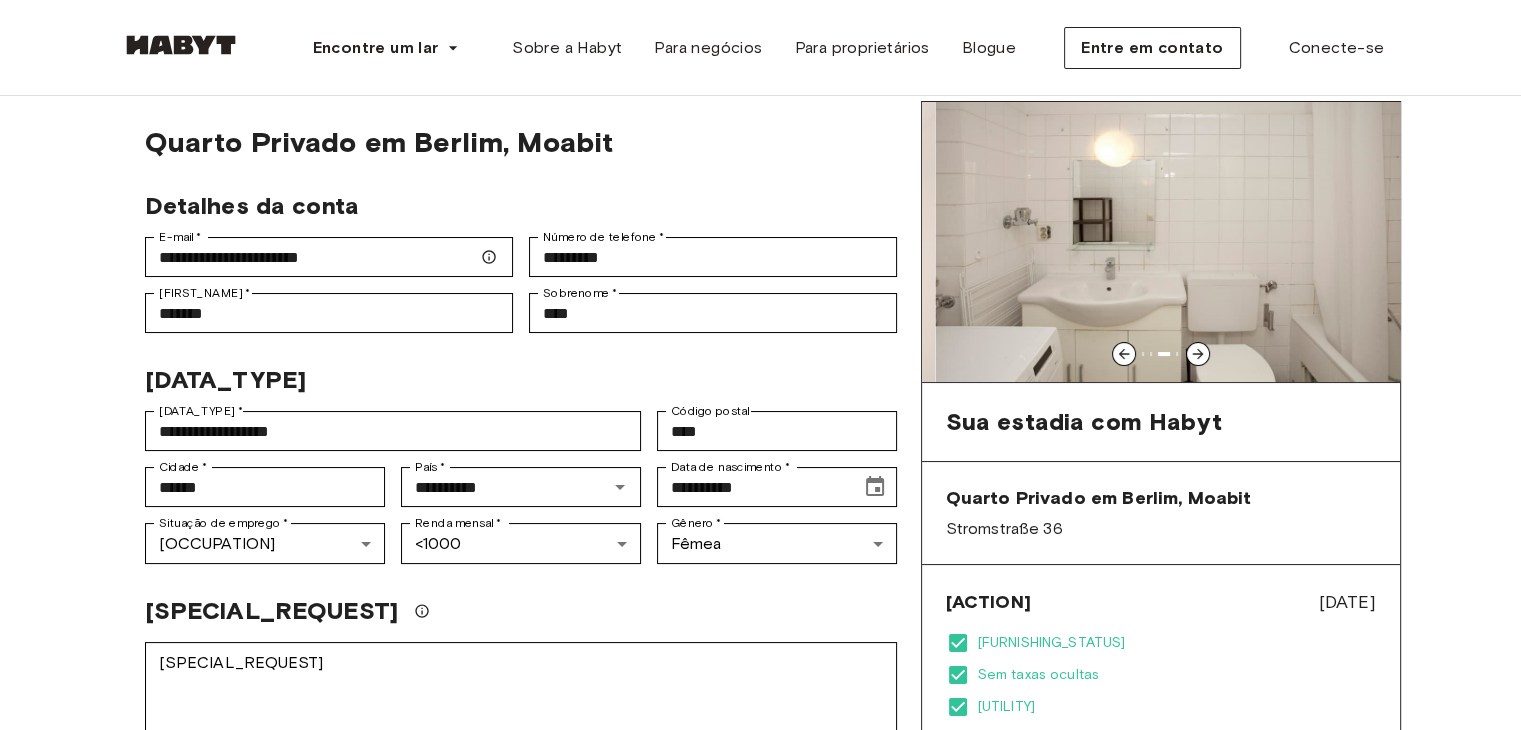 click 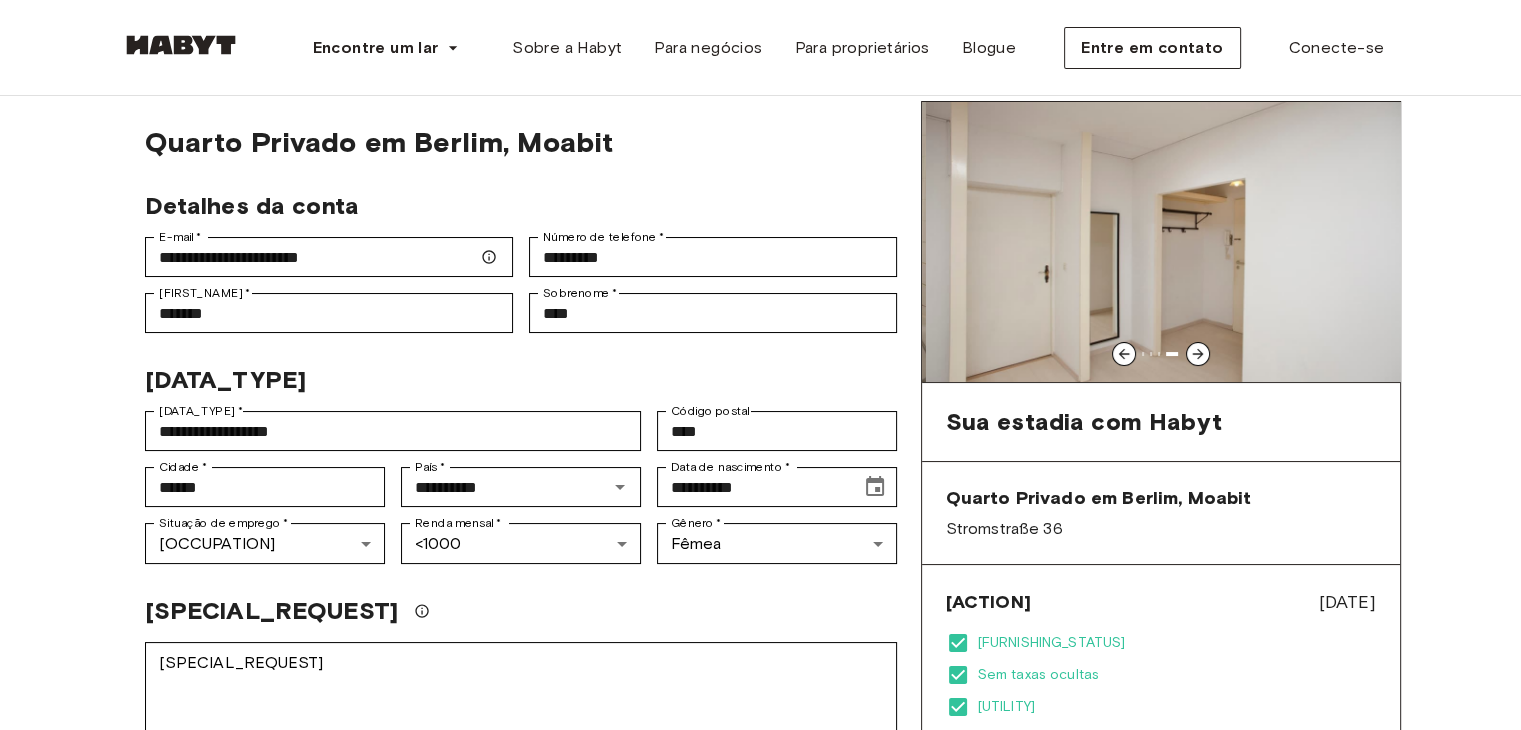 click 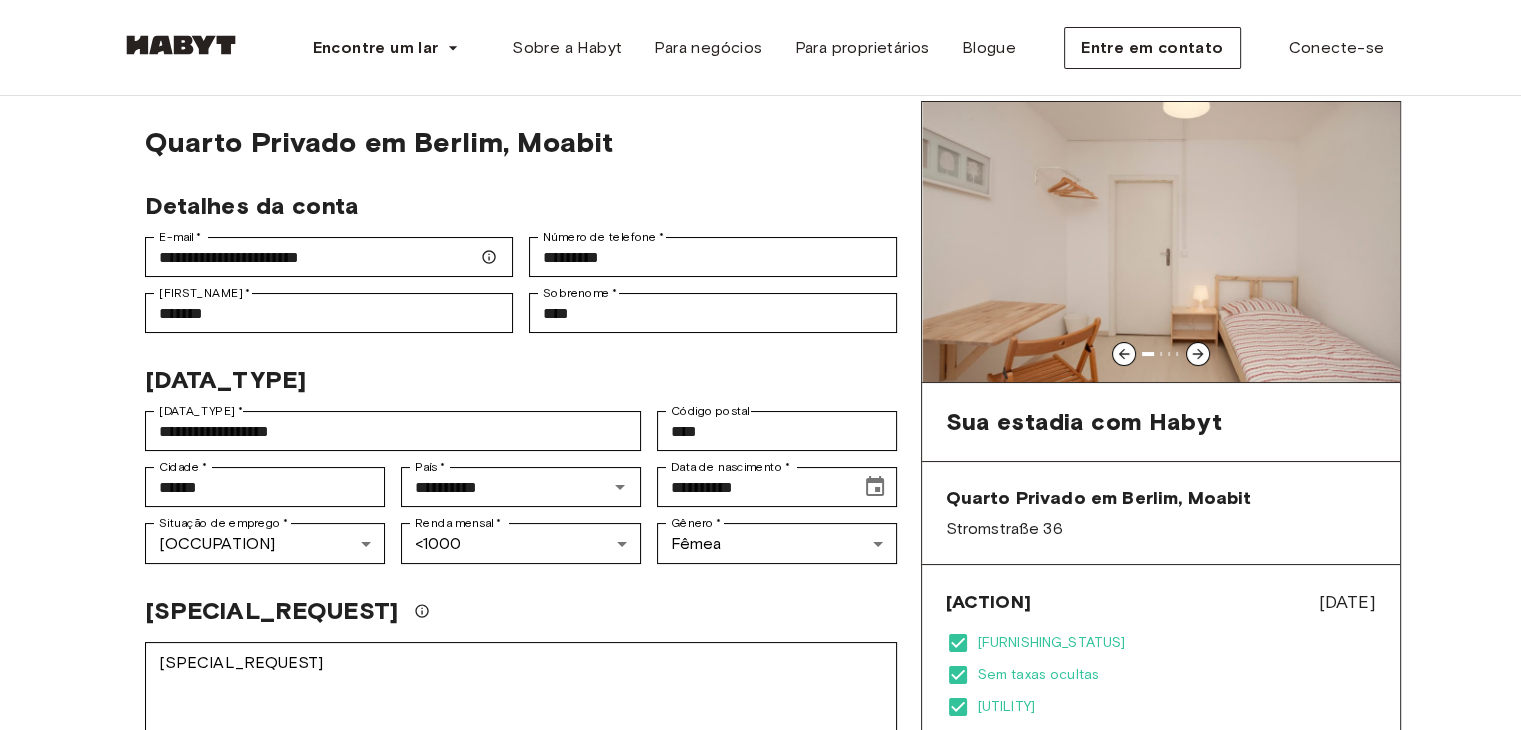click 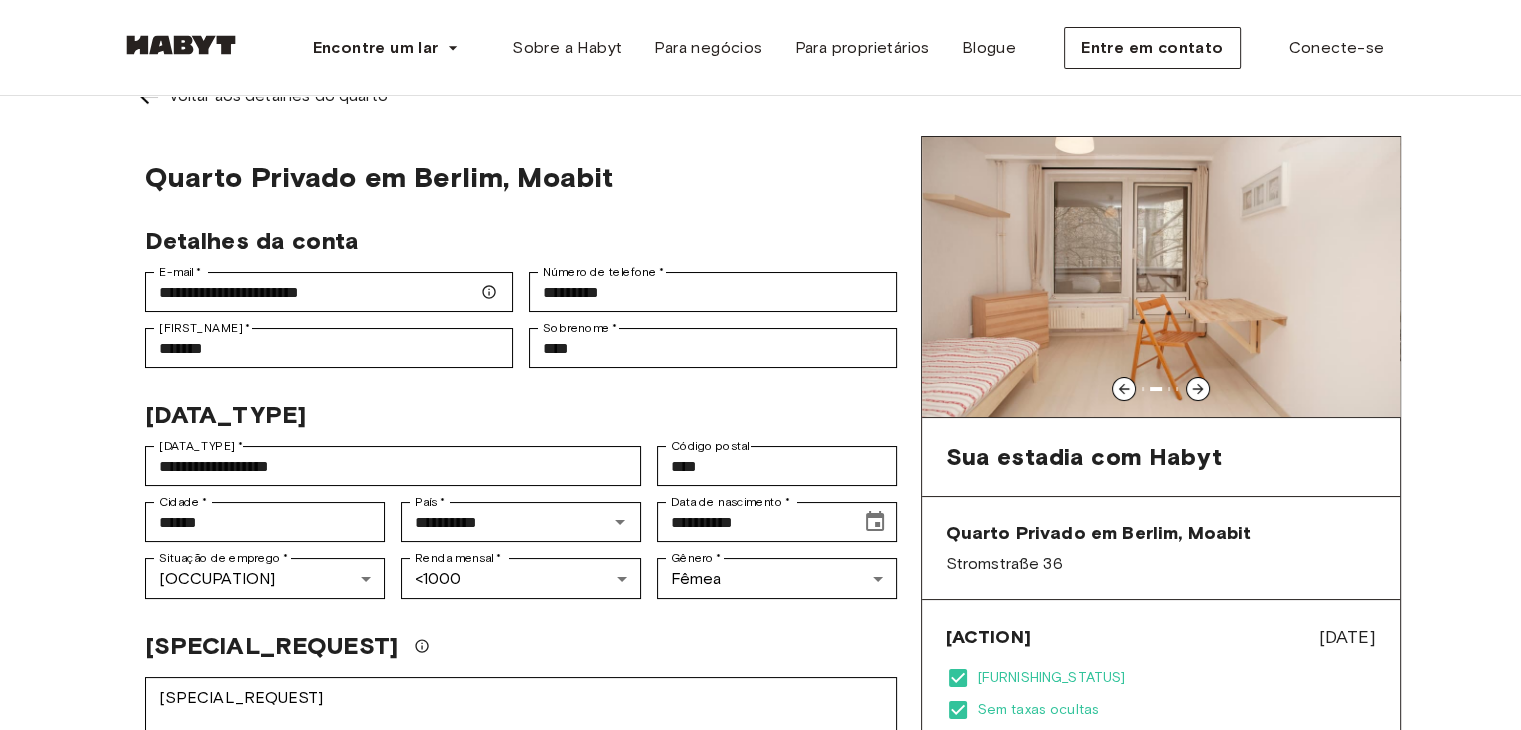 scroll, scrollTop: 0, scrollLeft: 0, axis: both 